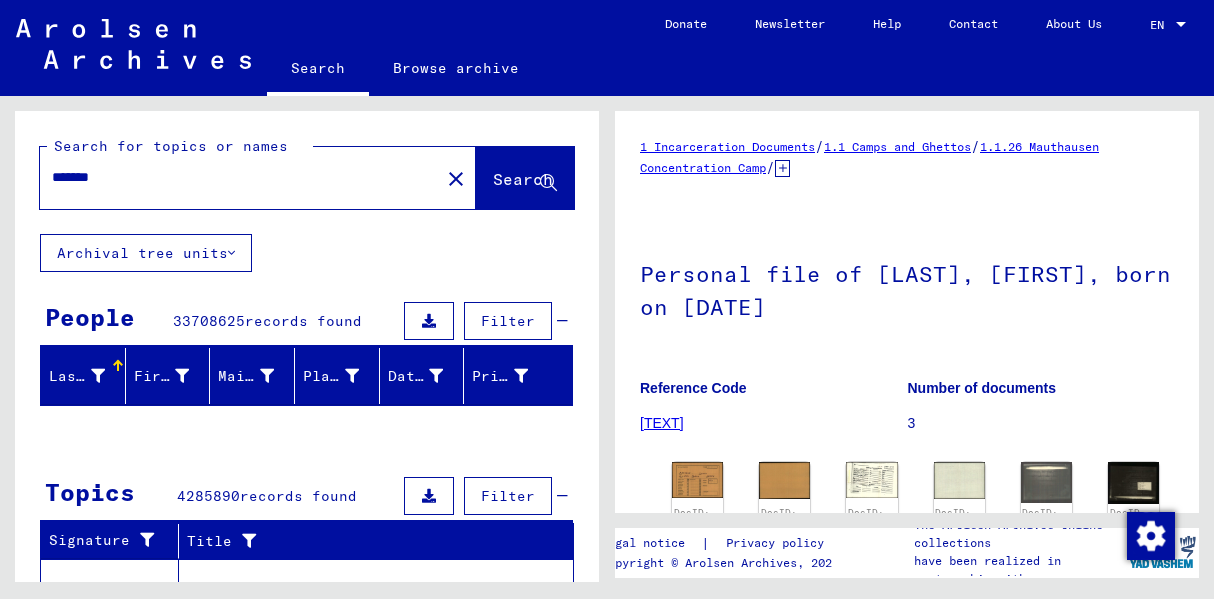 scroll, scrollTop: 0, scrollLeft: 0, axis: both 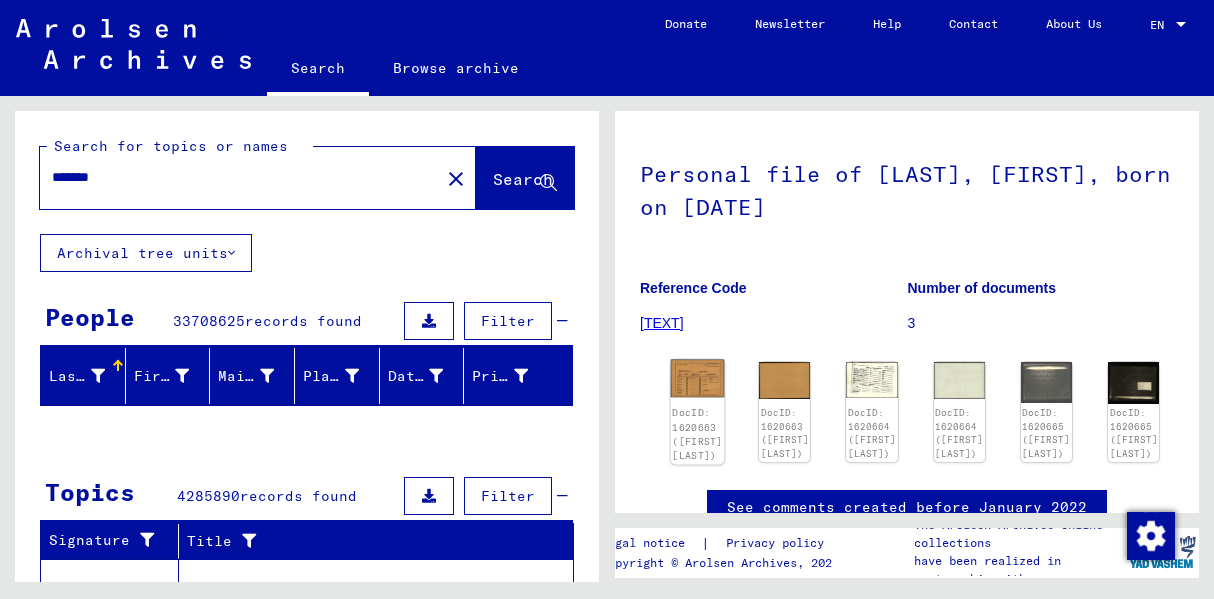 click 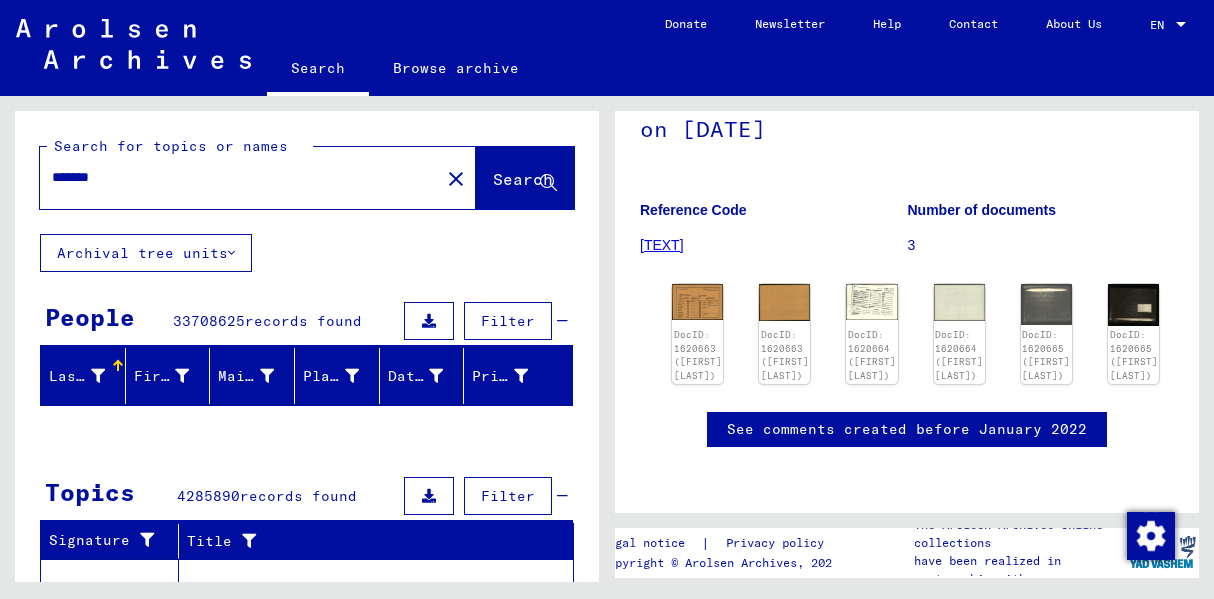 scroll, scrollTop: 300, scrollLeft: 0, axis: vertical 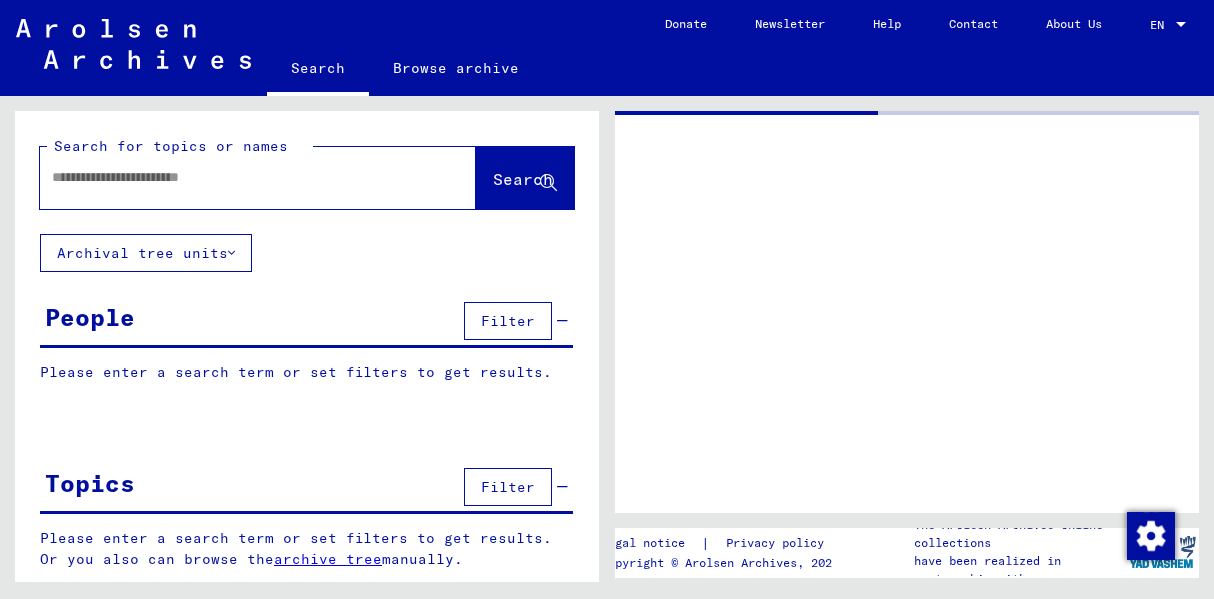 type on "*******" 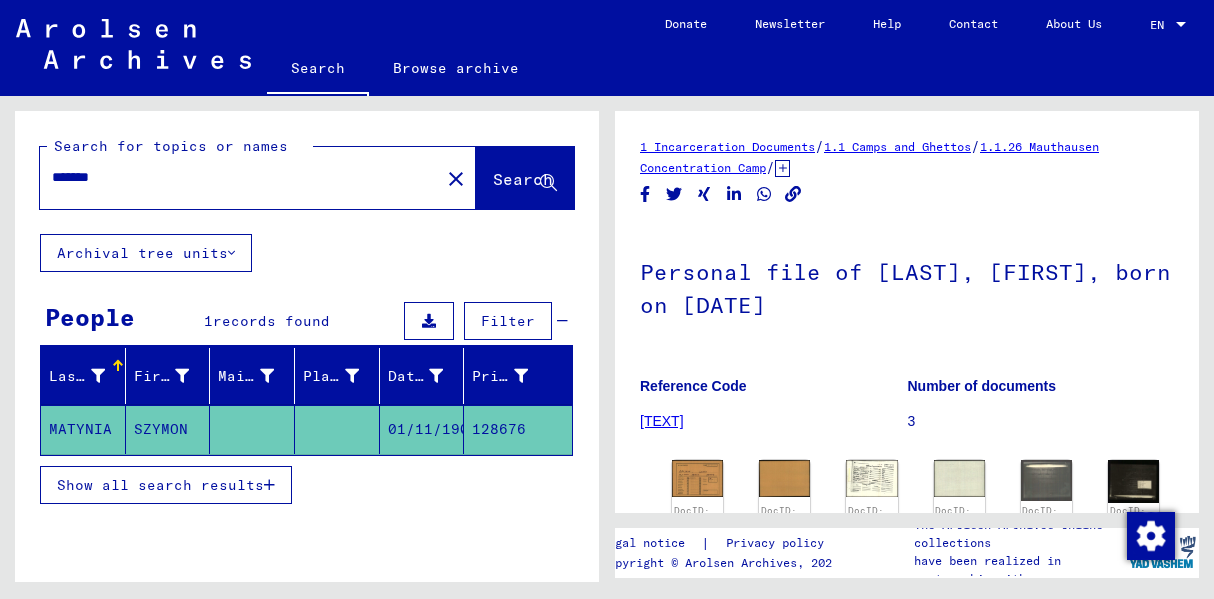 scroll, scrollTop: 0, scrollLeft: 0, axis: both 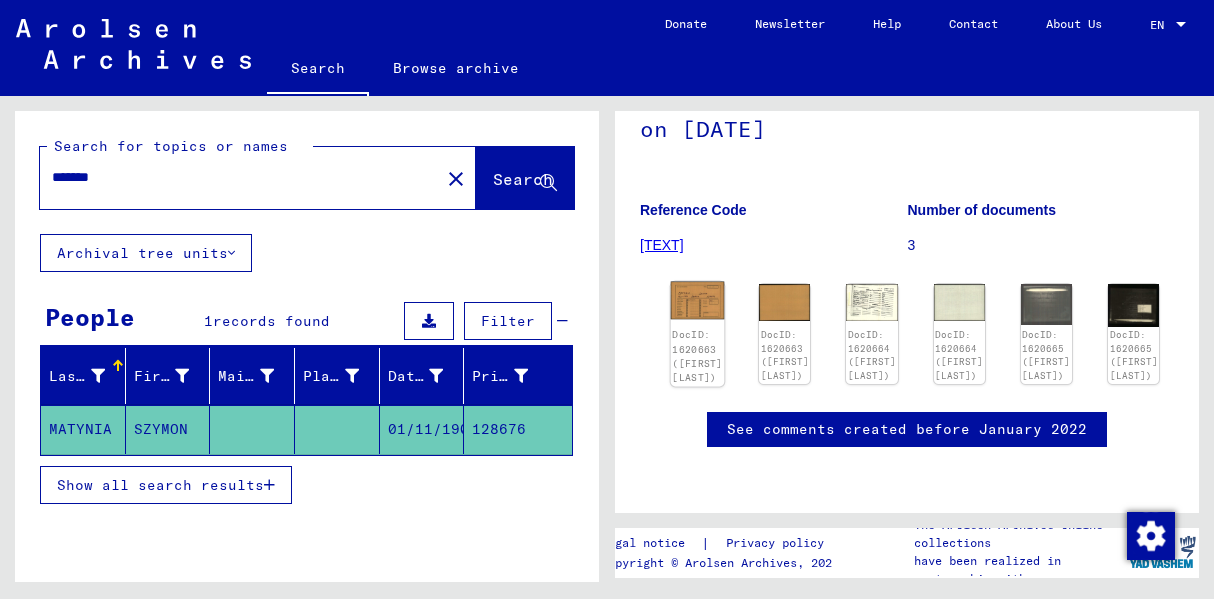 click 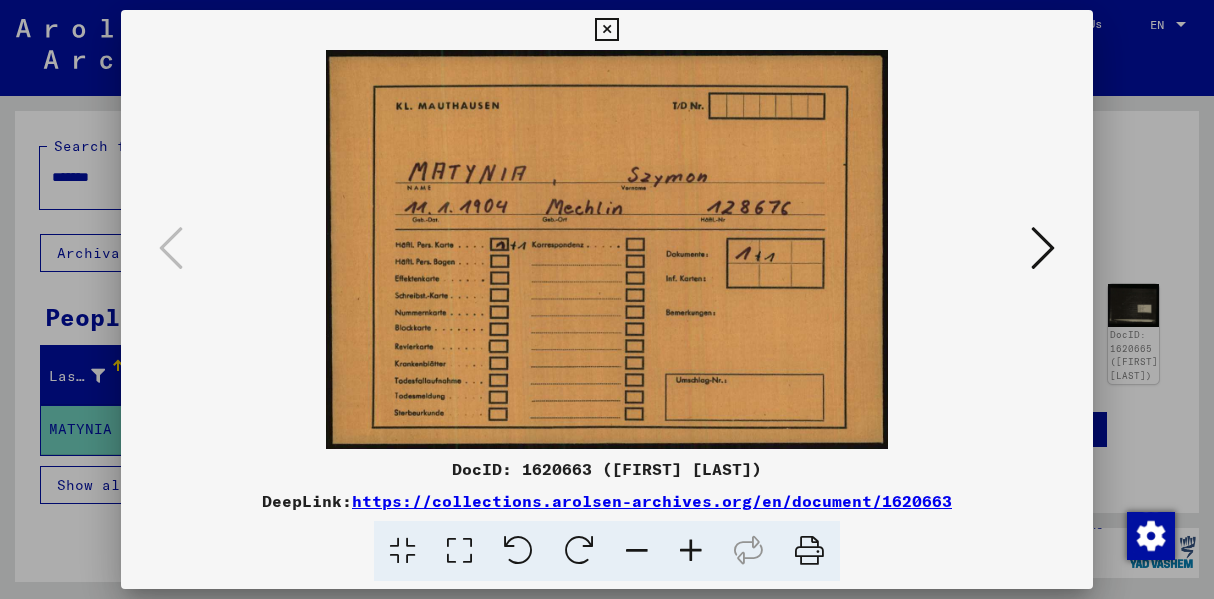 click at bounding box center [1043, 249] 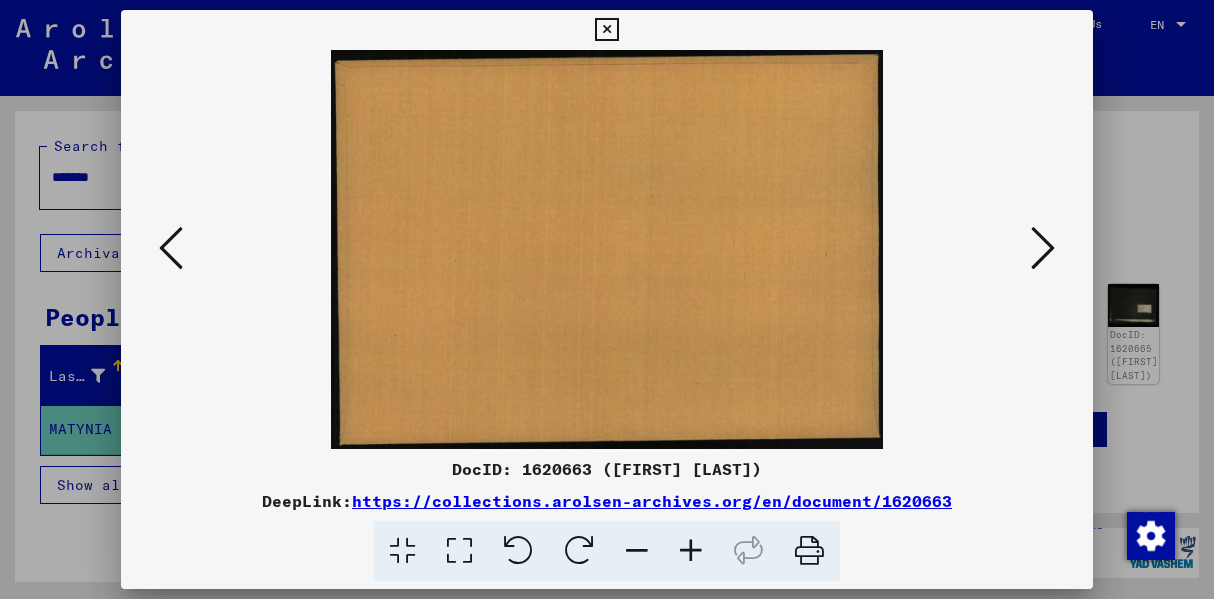 click at bounding box center [1043, 248] 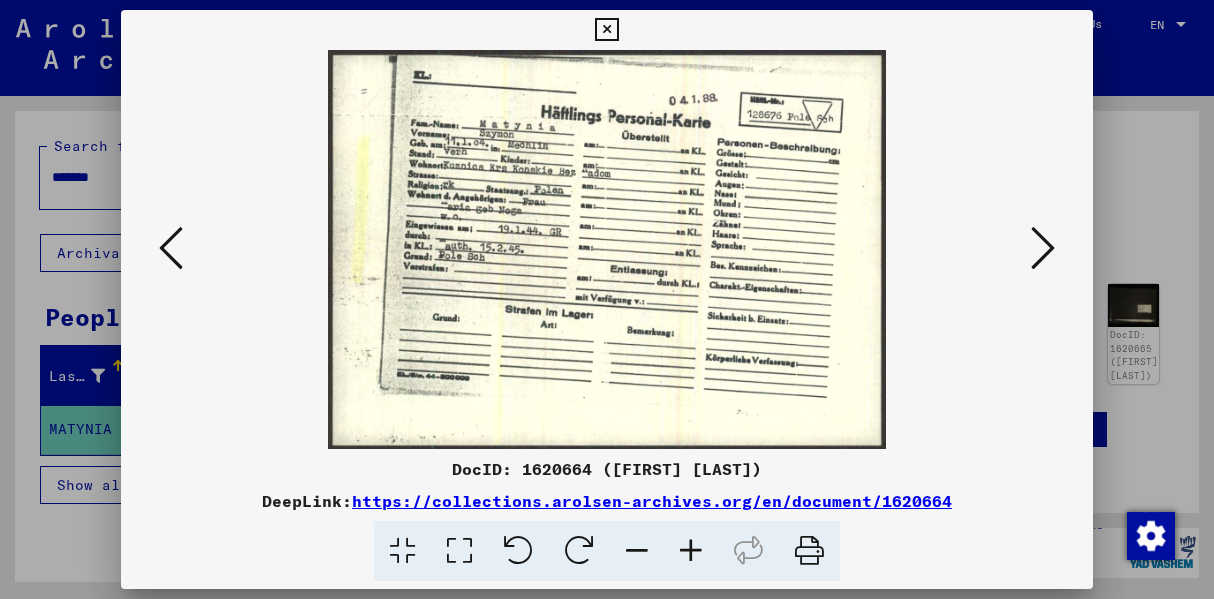 click at bounding box center (1043, 248) 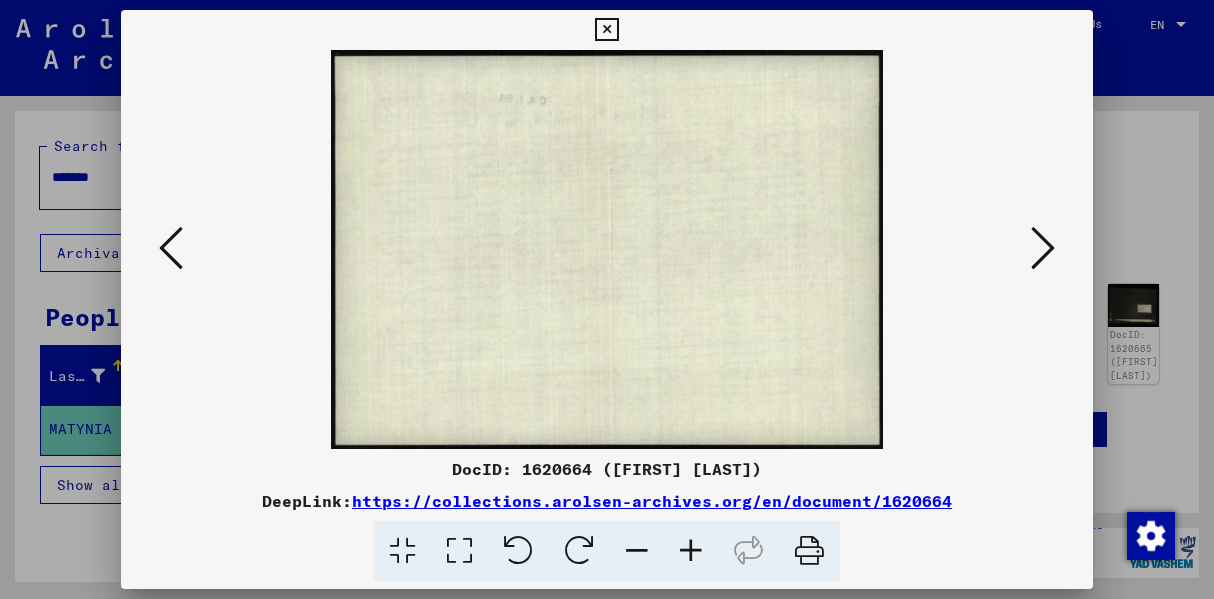 click at bounding box center (1043, 248) 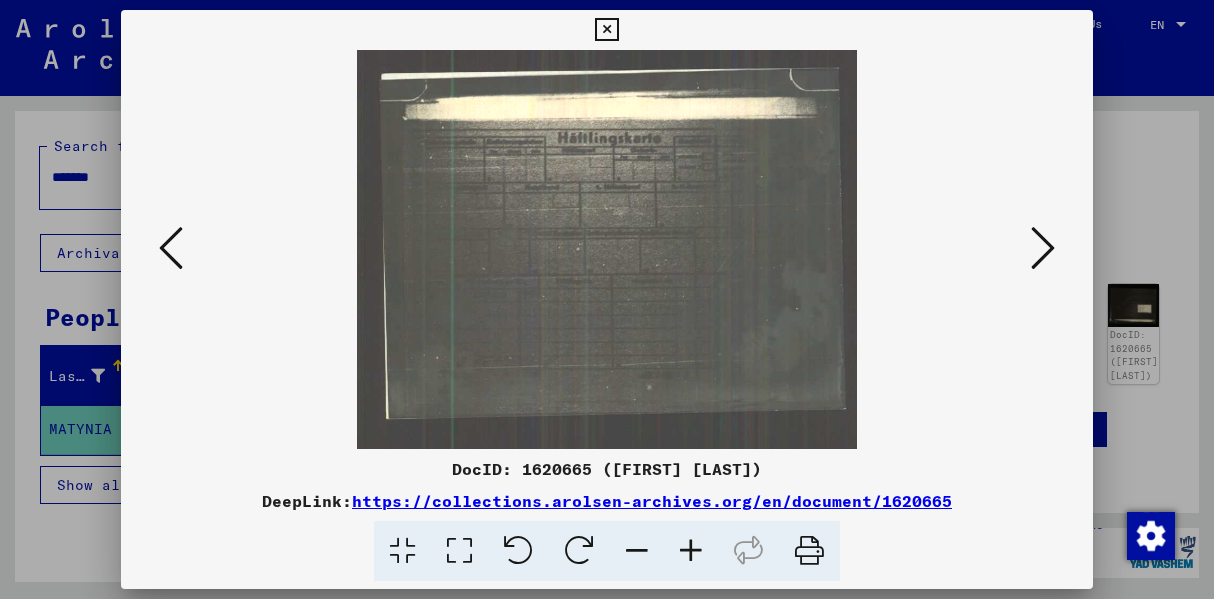 click at bounding box center (1043, 248) 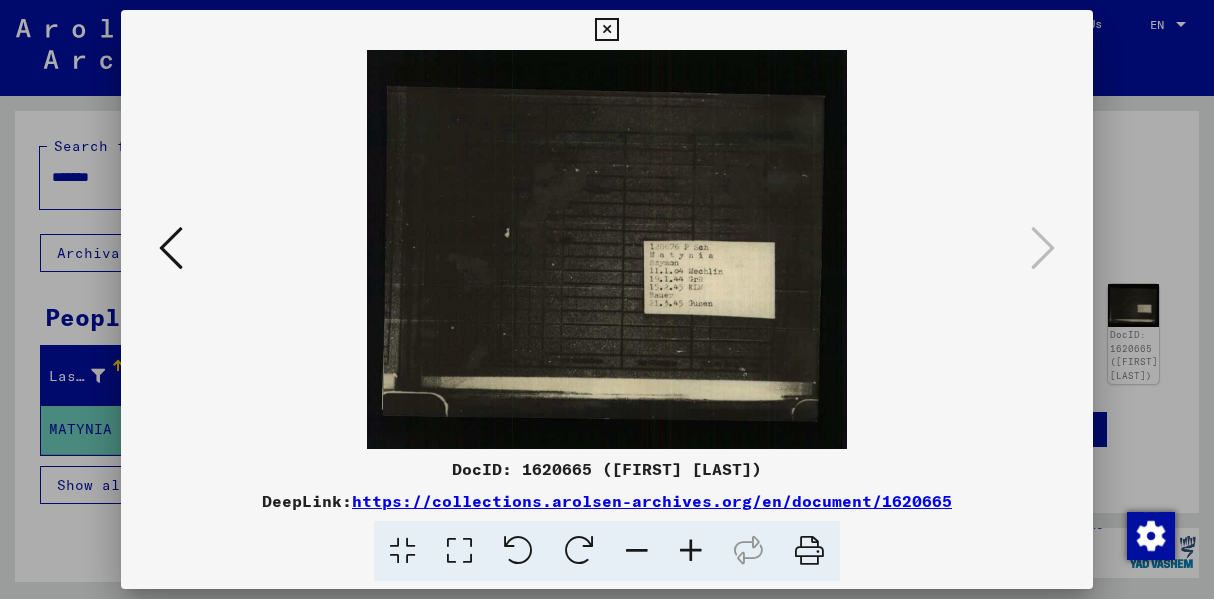 click at bounding box center [691, 551] 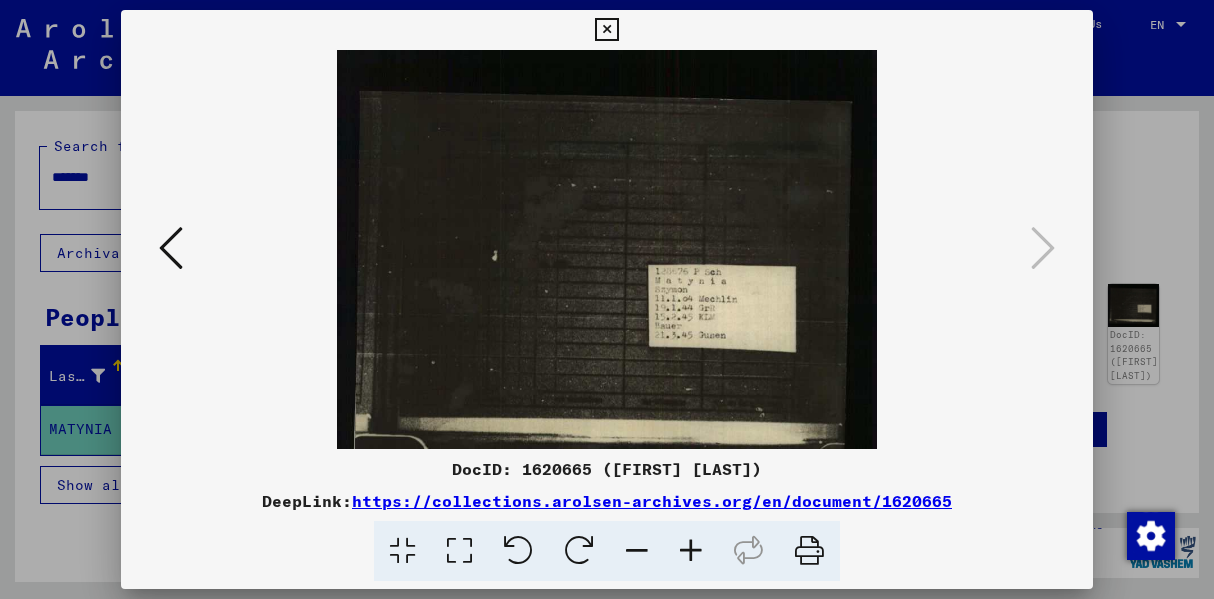click at bounding box center [691, 551] 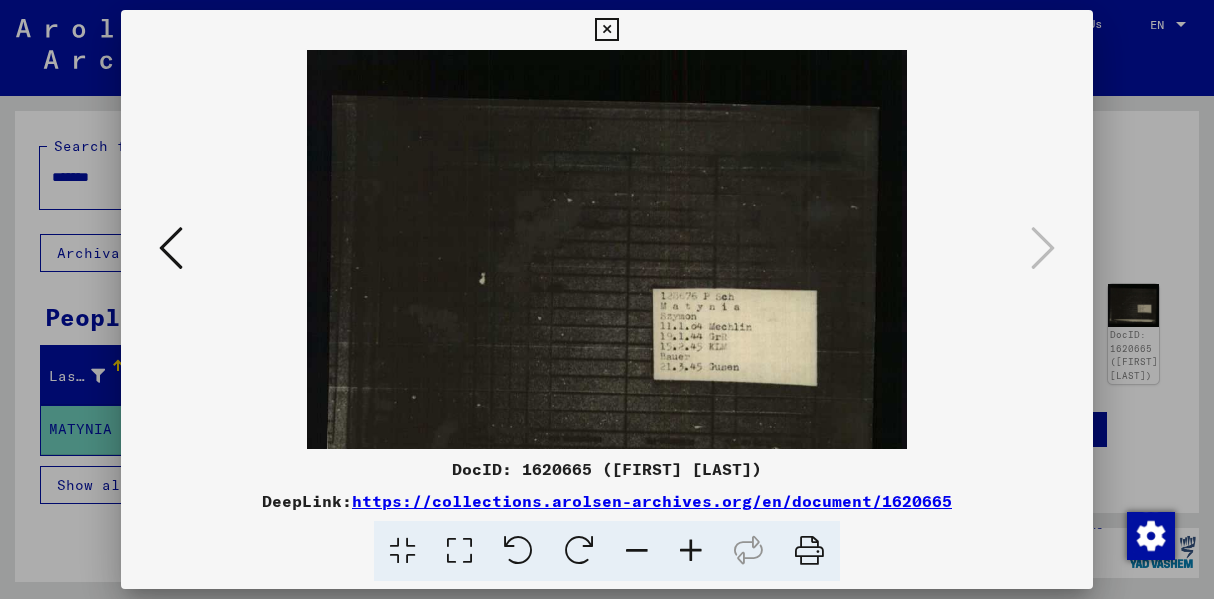click at bounding box center [691, 551] 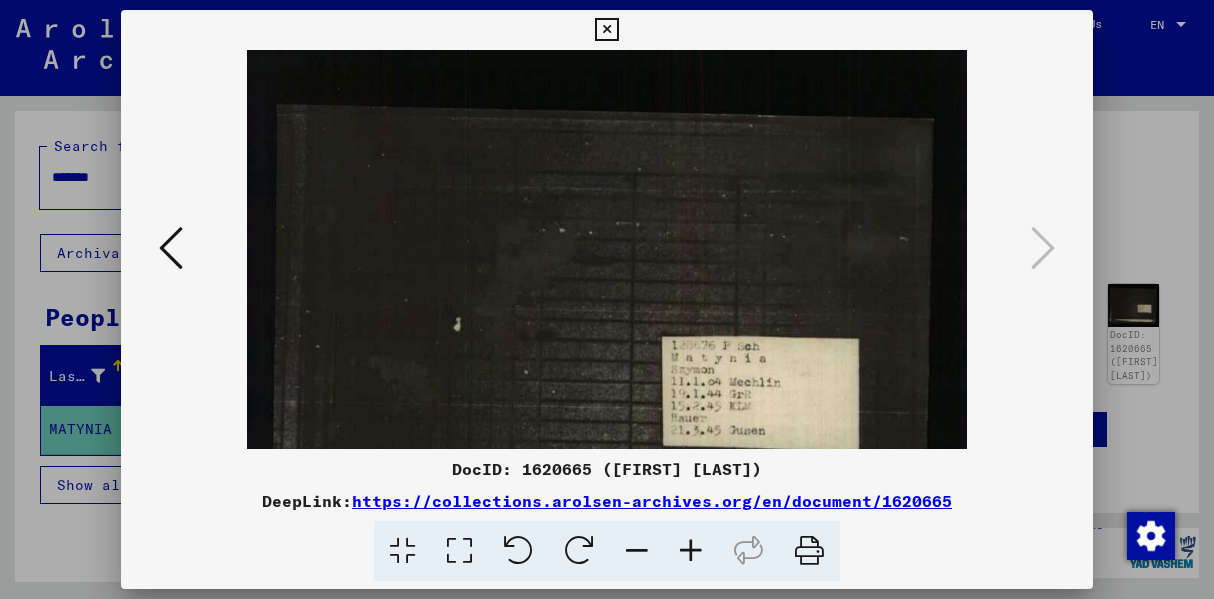 click at bounding box center [691, 551] 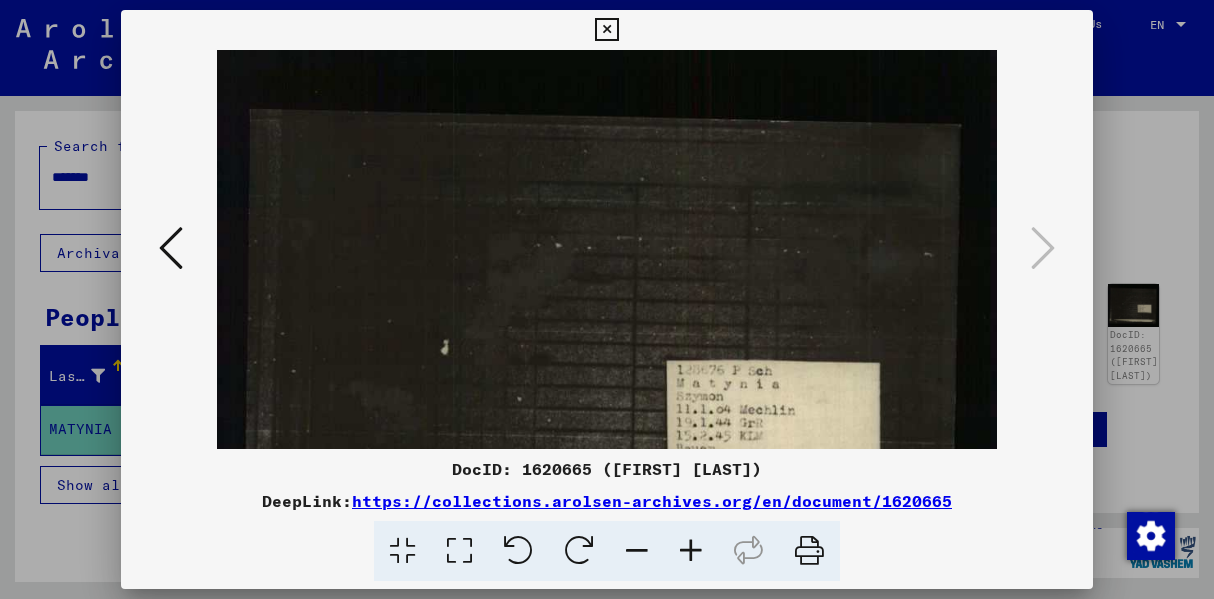 click at bounding box center [691, 551] 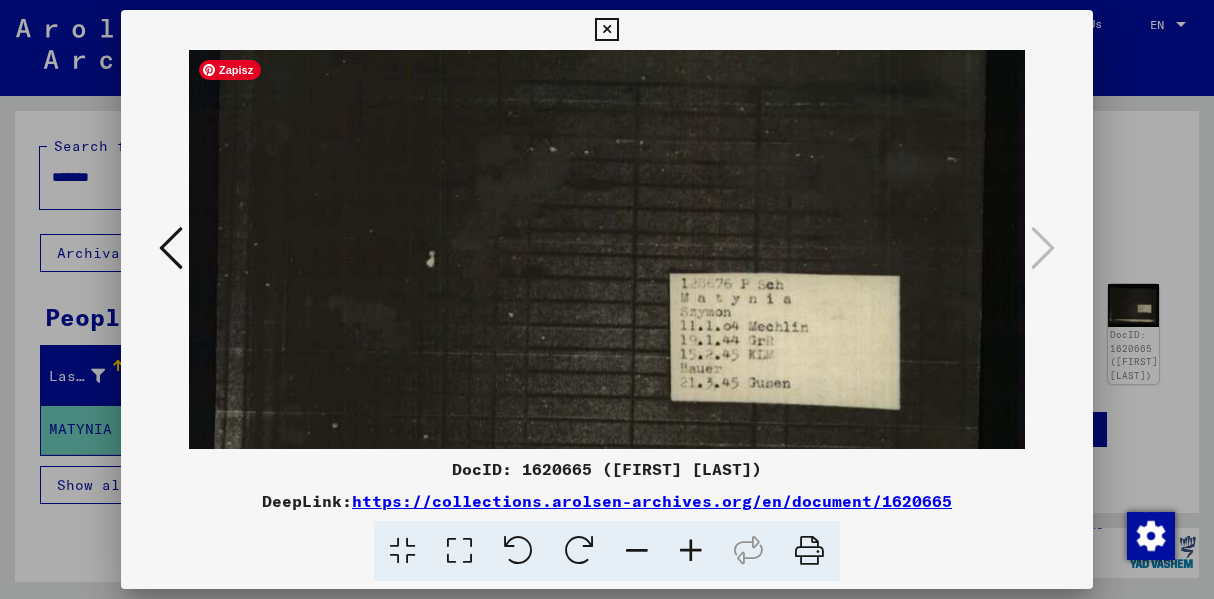 scroll, scrollTop: 132, scrollLeft: 4, axis: both 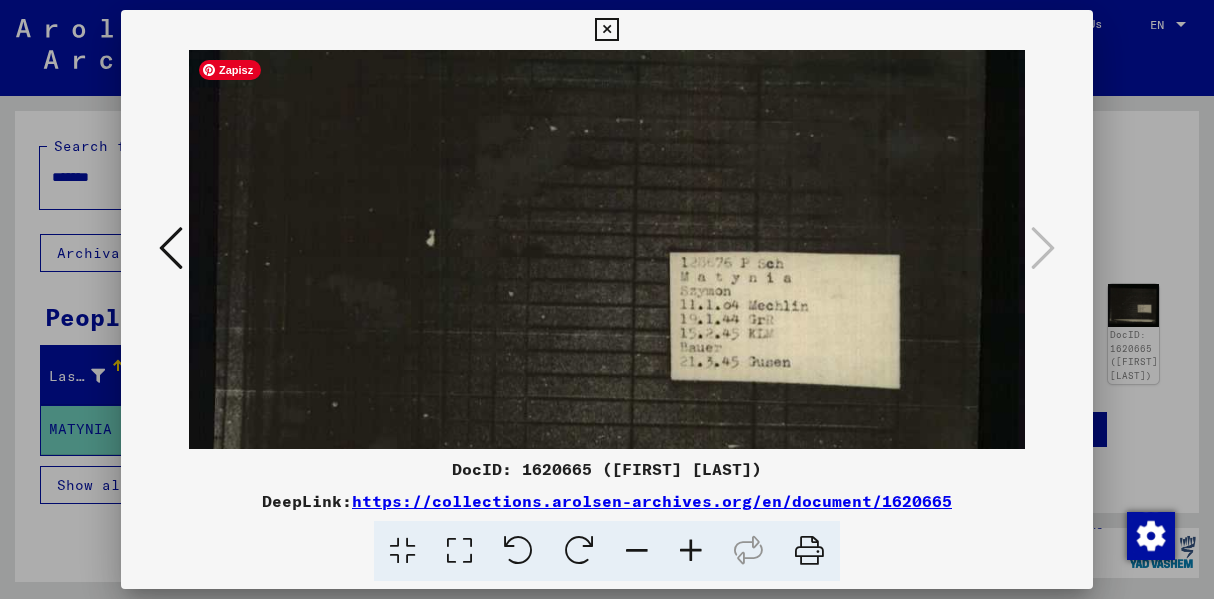 drag, startPoint x: 865, startPoint y: 356, endPoint x: 838, endPoint y: 227, distance: 131.7953 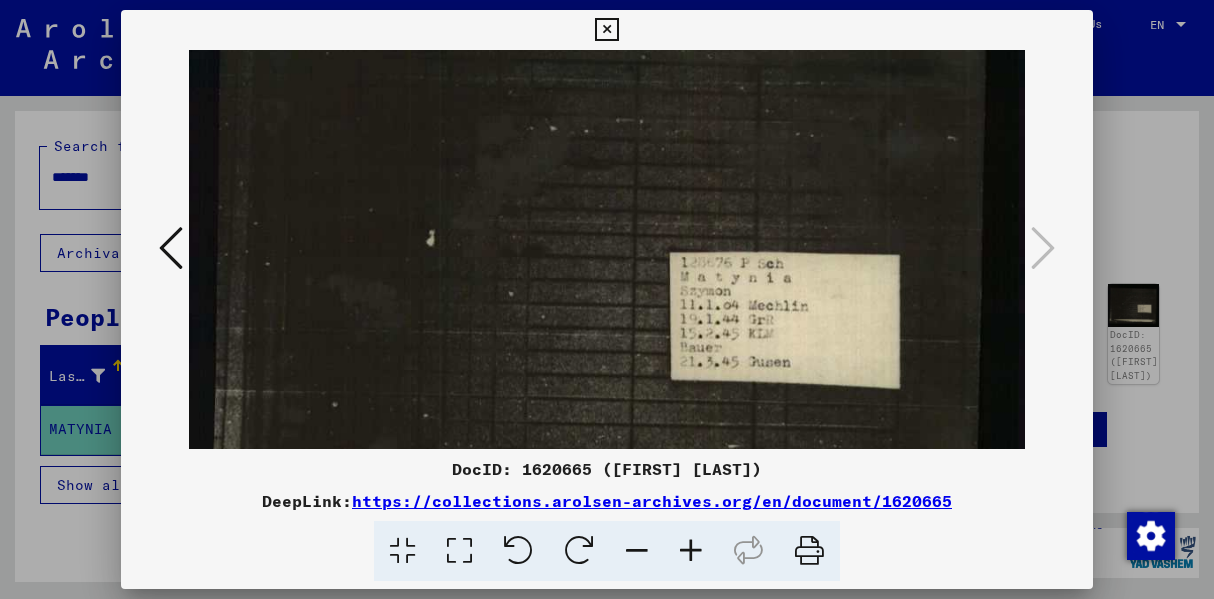 click at bounding box center [171, 248] 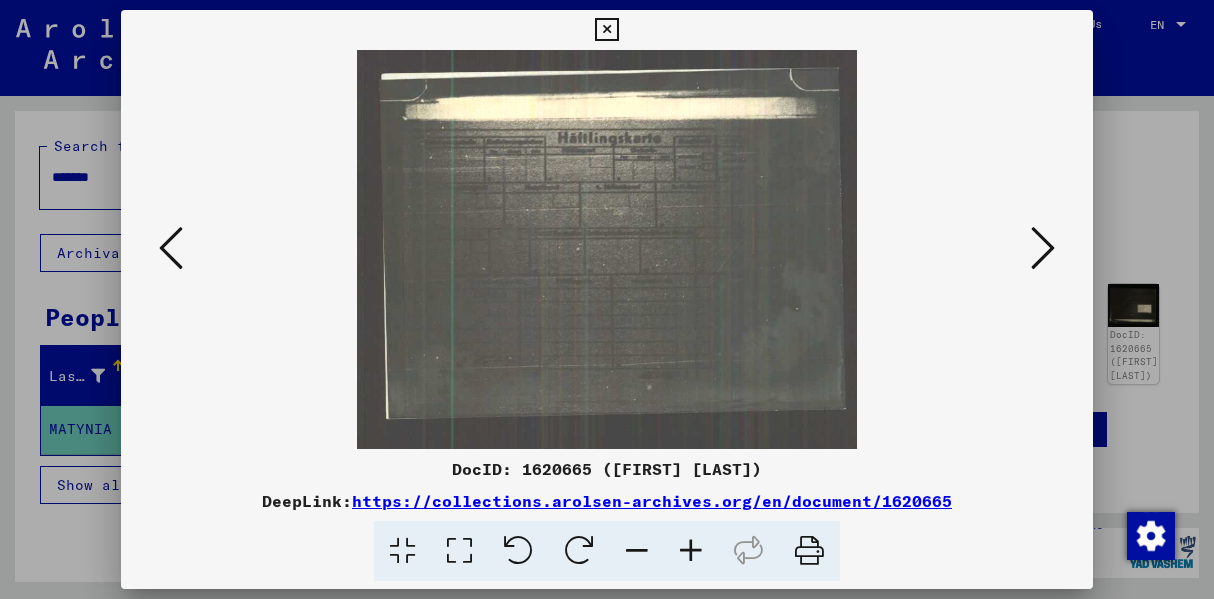click at bounding box center (691, 551) 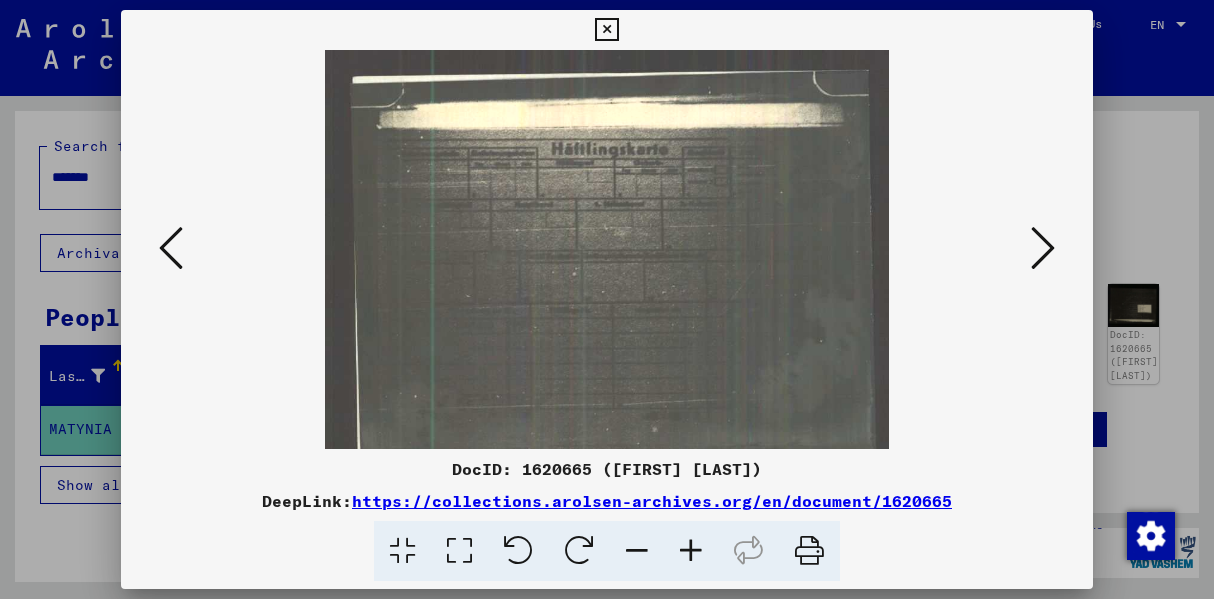 click at bounding box center (691, 551) 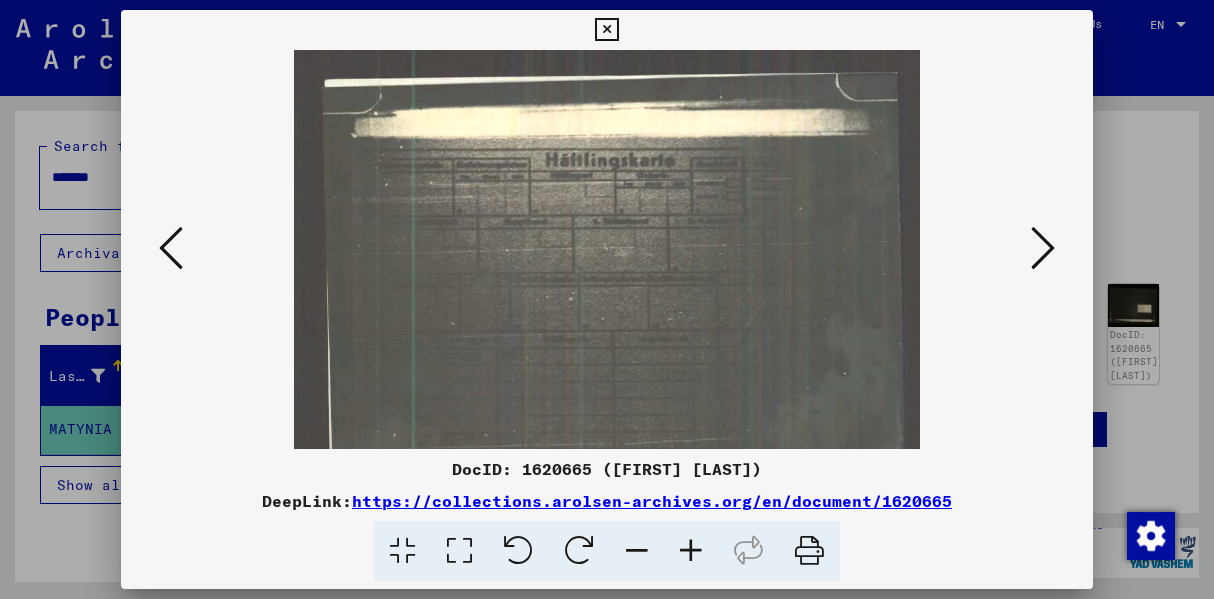 click at bounding box center [691, 551] 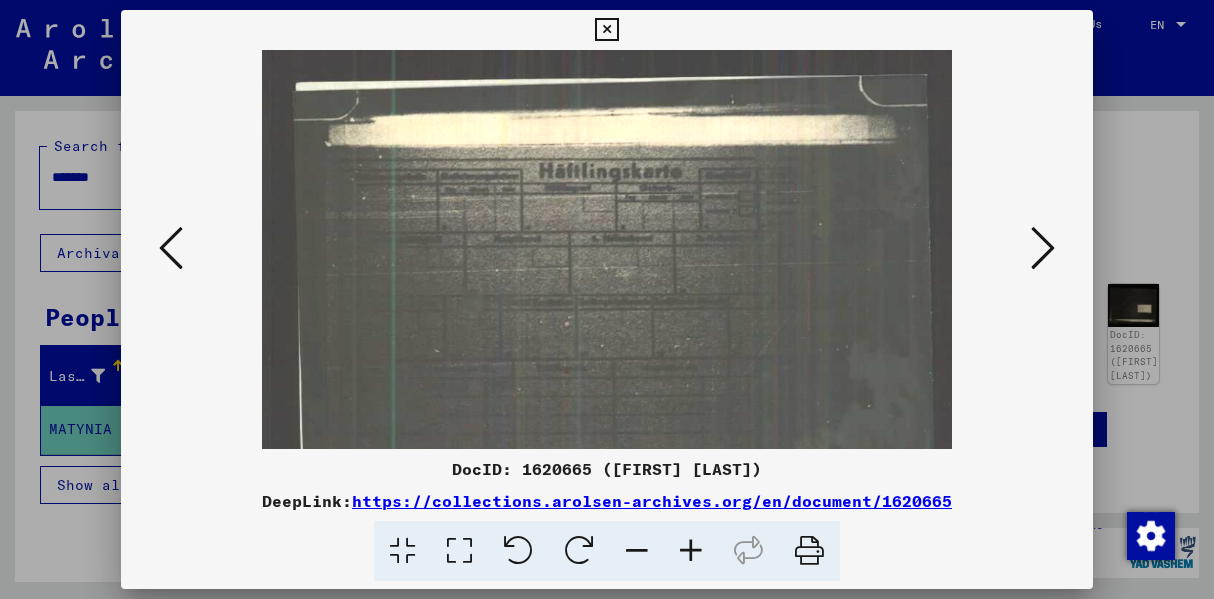 click at bounding box center (691, 551) 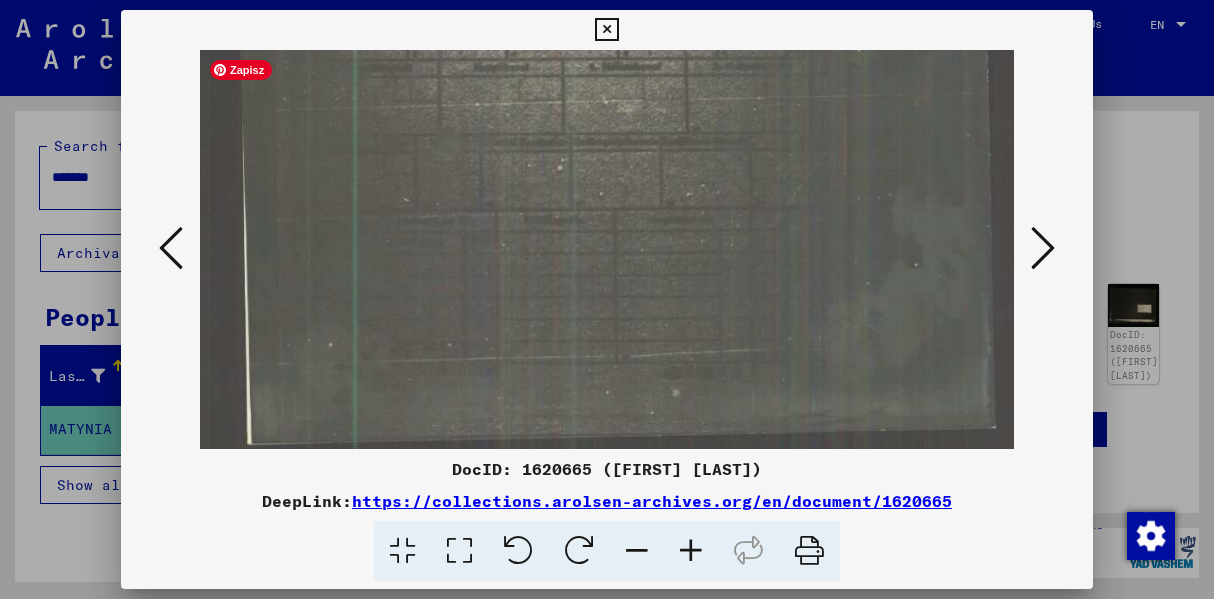 drag, startPoint x: 588, startPoint y: 361, endPoint x: 578, endPoint y: 155, distance: 206.24257 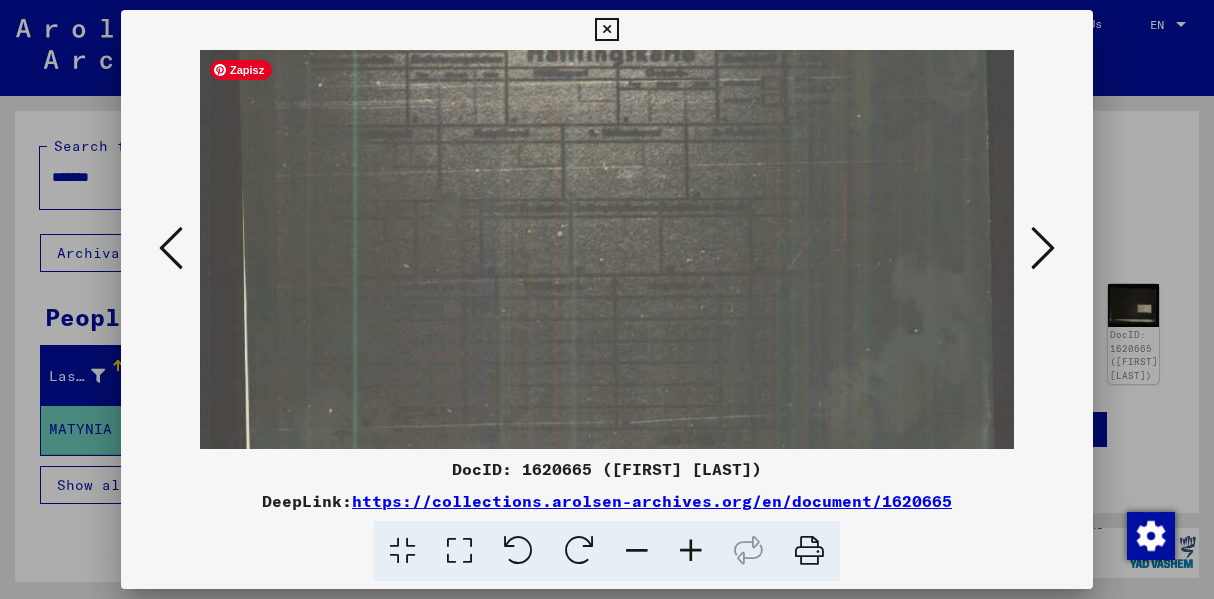scroll, scrollTop: 80, scrollLeft: 0, axis: vertical 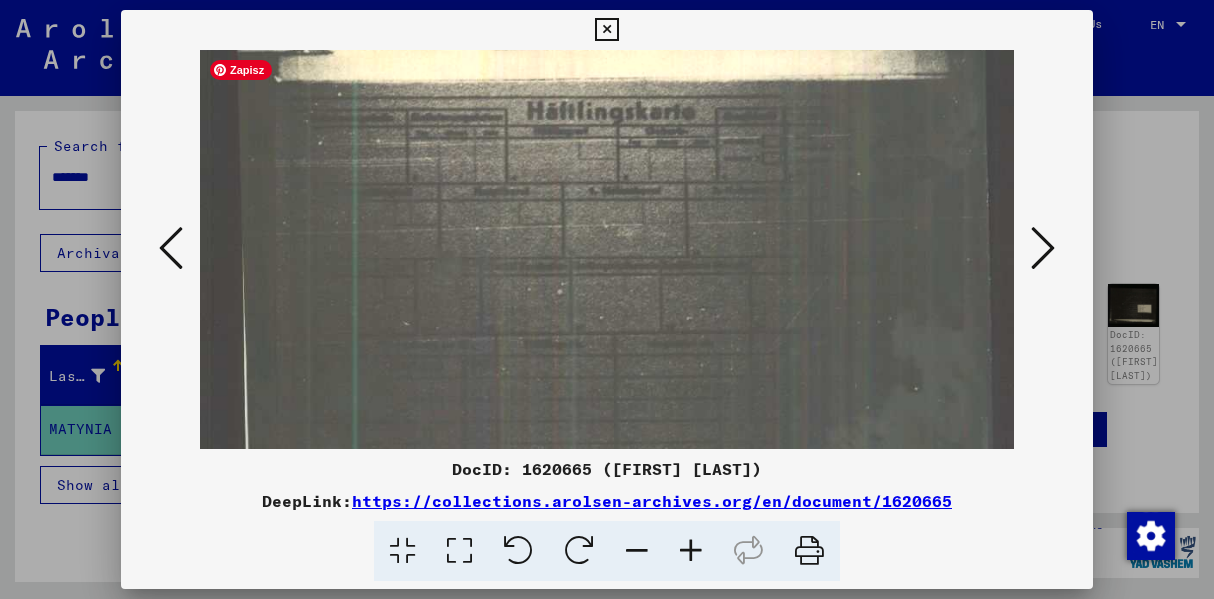 drag, startPoint x: 551, startPoint y: 285, endPoint x: 614, endPoint y: 402, distance: 132.8834 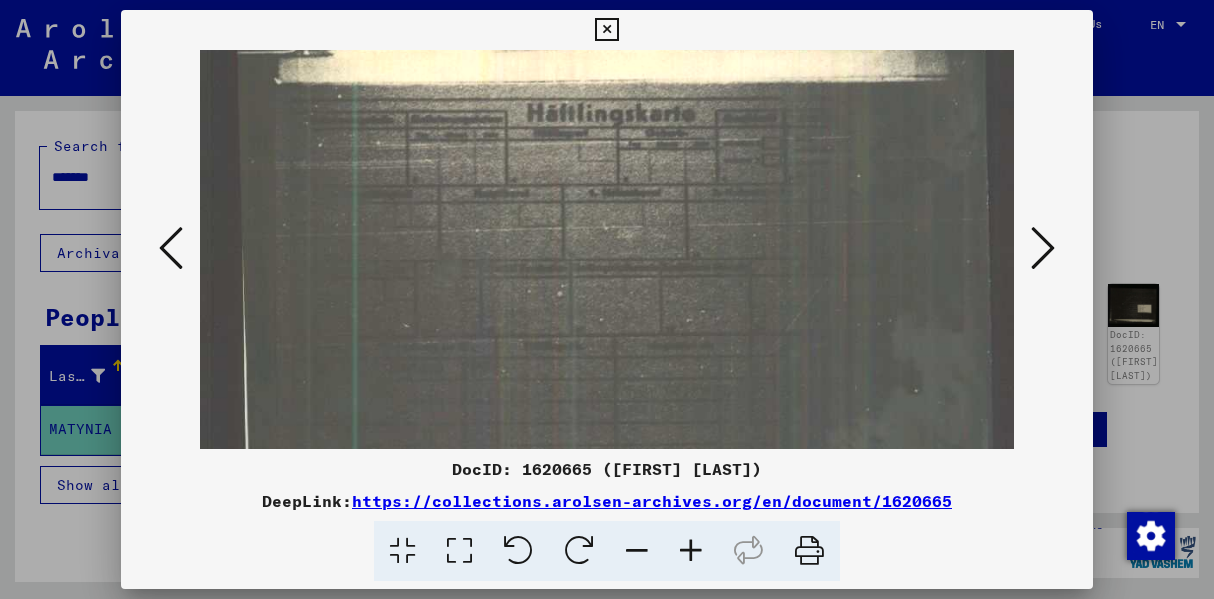 click at bounding box center (171, 248) 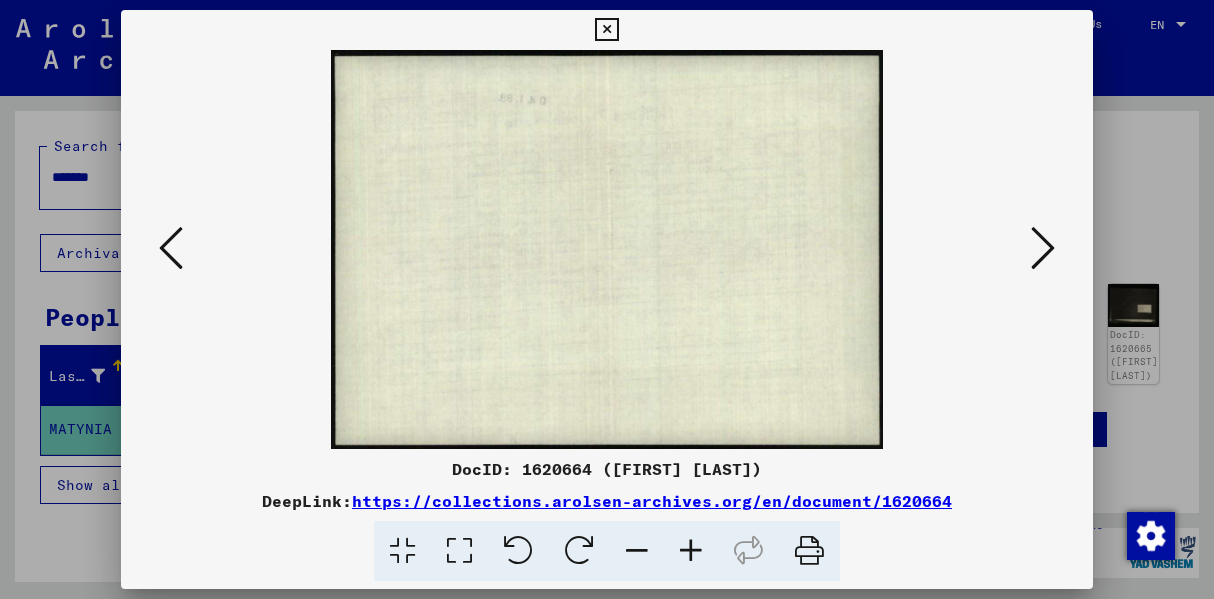 scroll, scrollTop: 0, scrollLeft: 0, axis: both 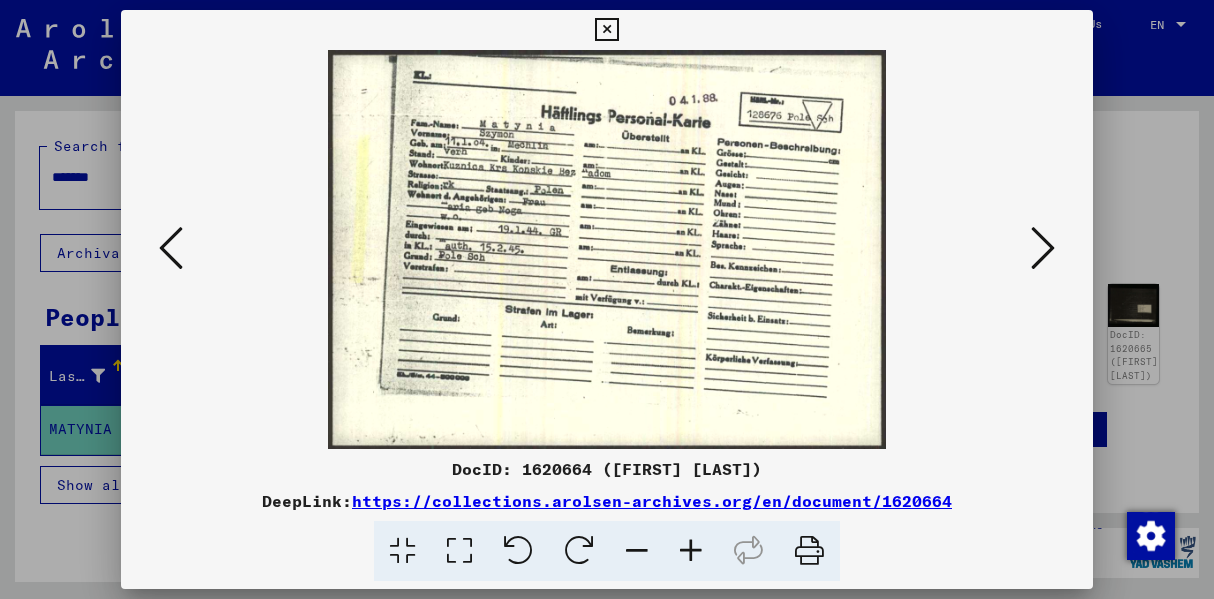 click at bounding box center (691, 551) 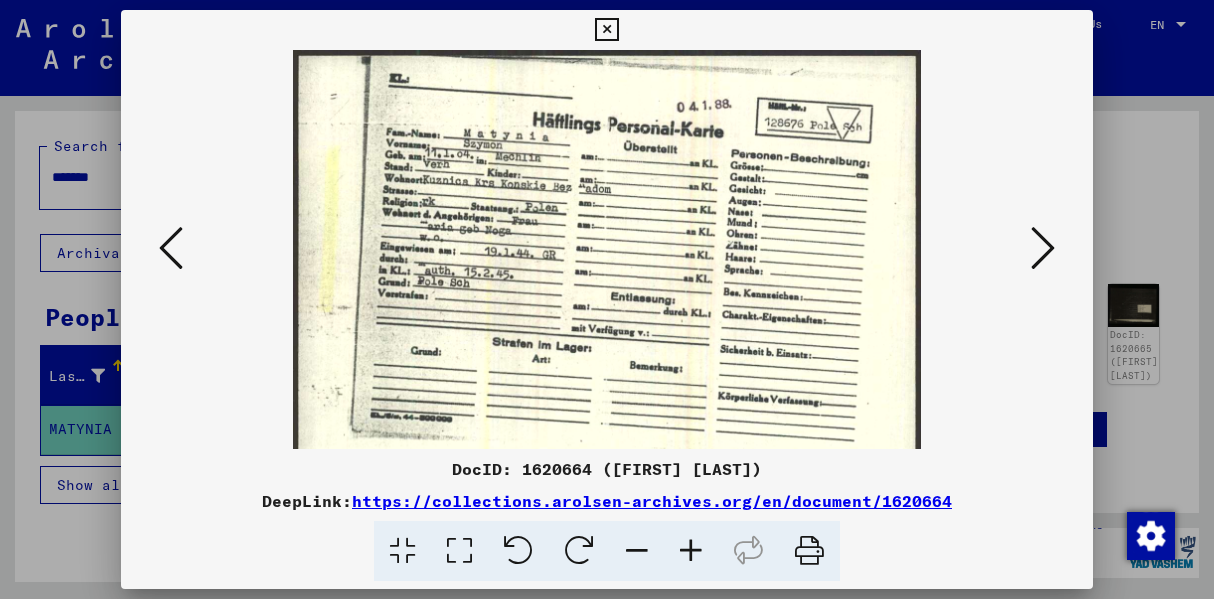 click at bounding box center (691, 551) 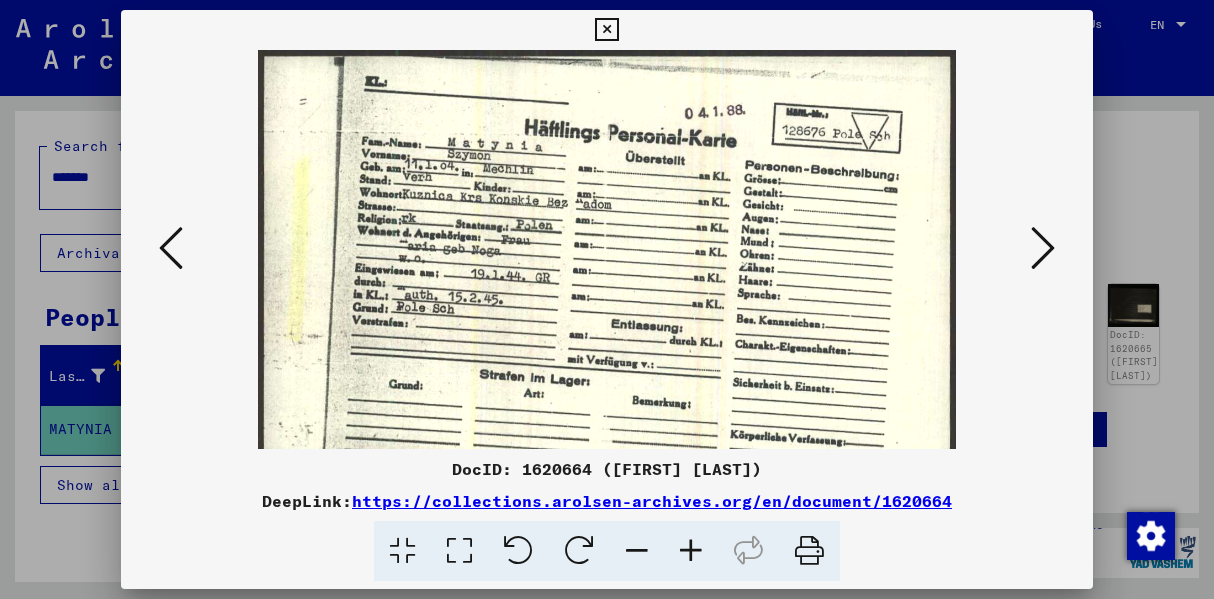 click at bounding box center (691, 551) 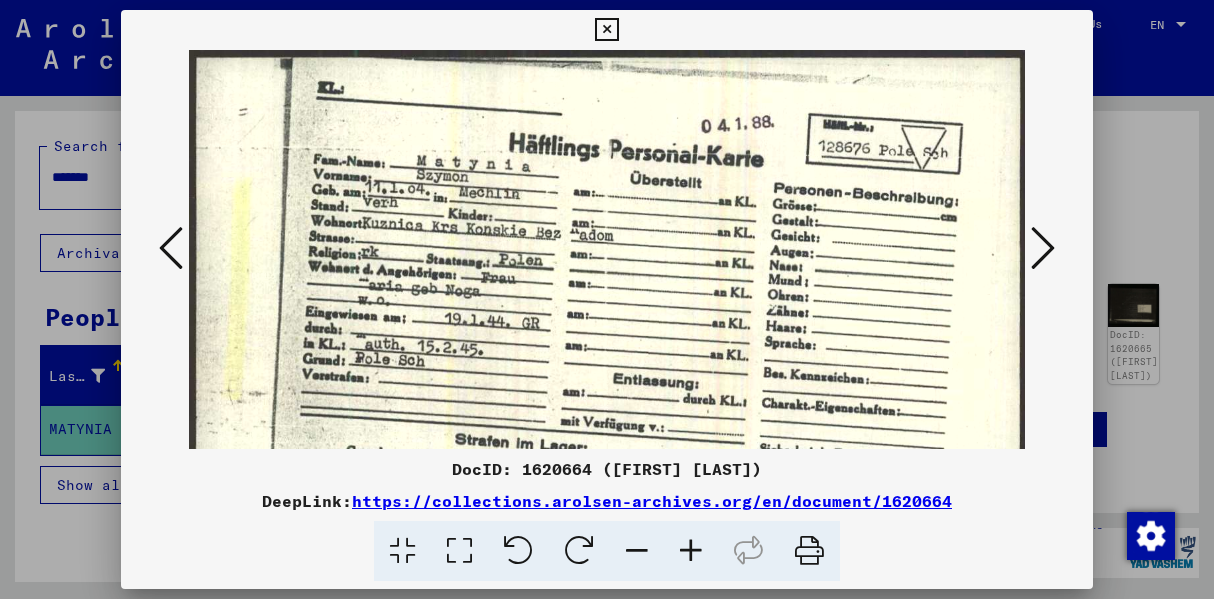 click at bounding box center [691, 551] 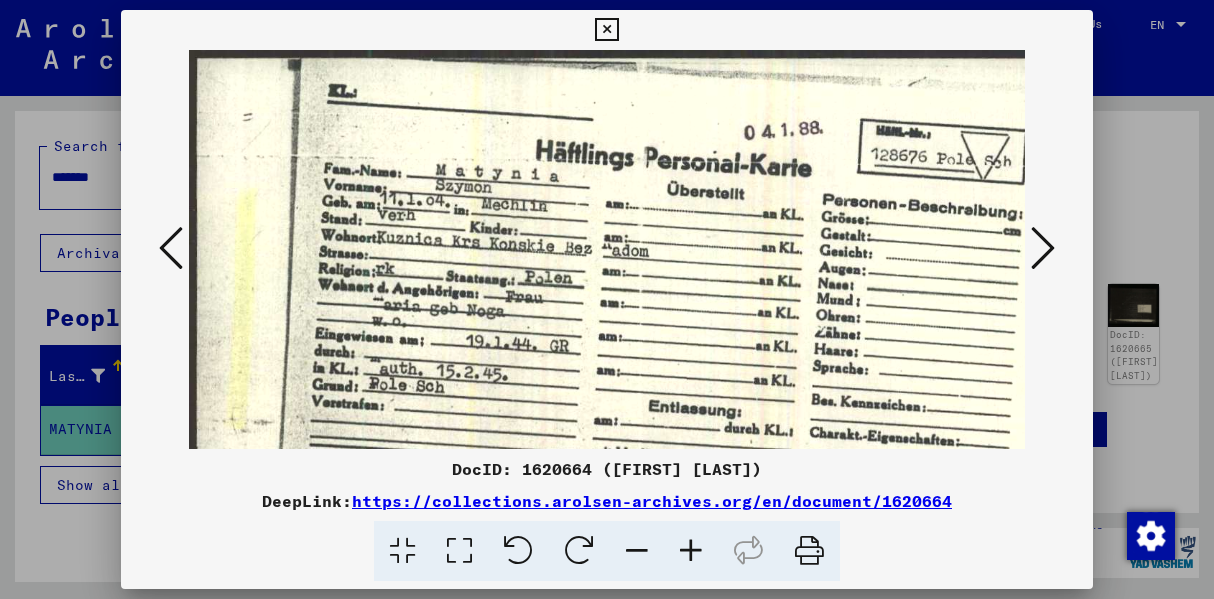 click at bounding box center (691, 551) 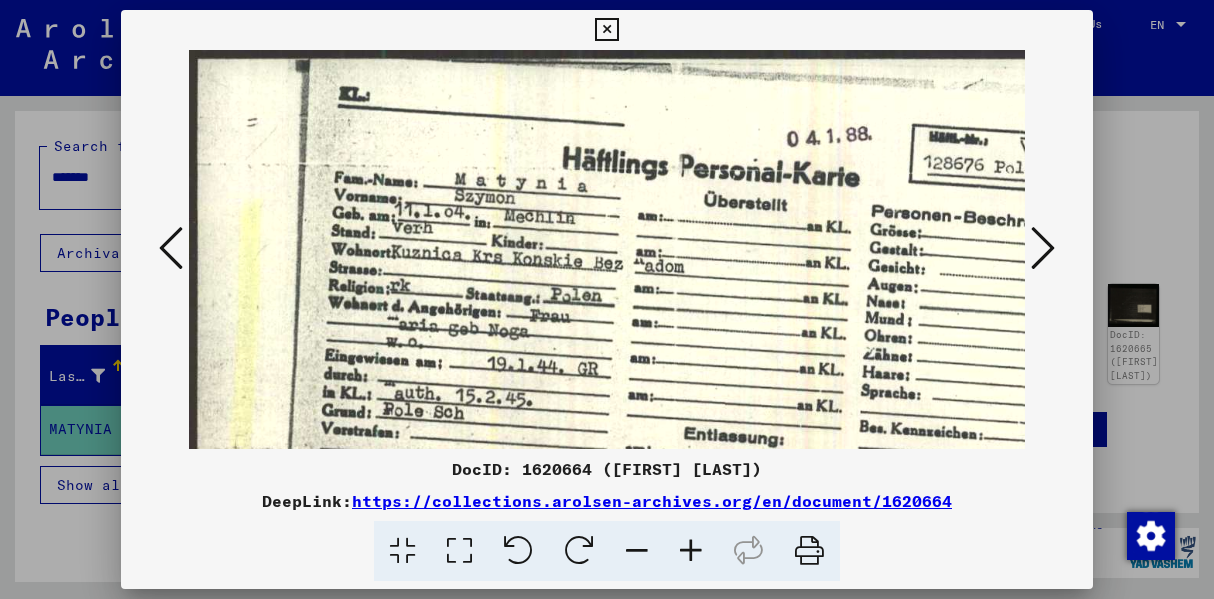 click at bounding box center [691, 551] 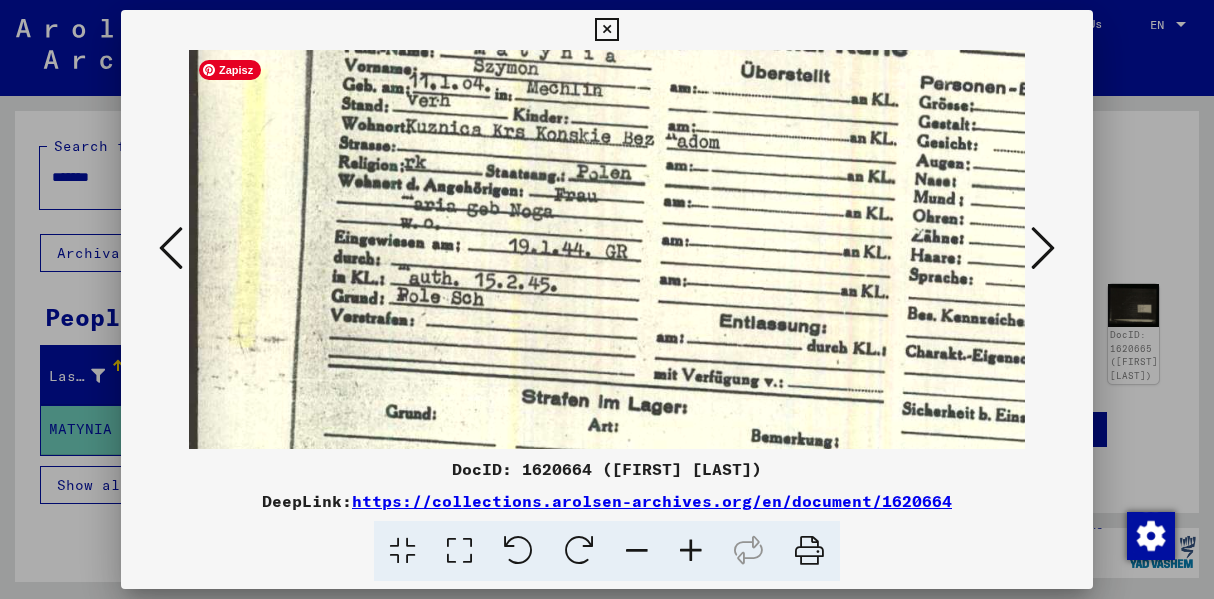 scroll, scrollTop: 147, scrollLeft: 0, axis: vertical 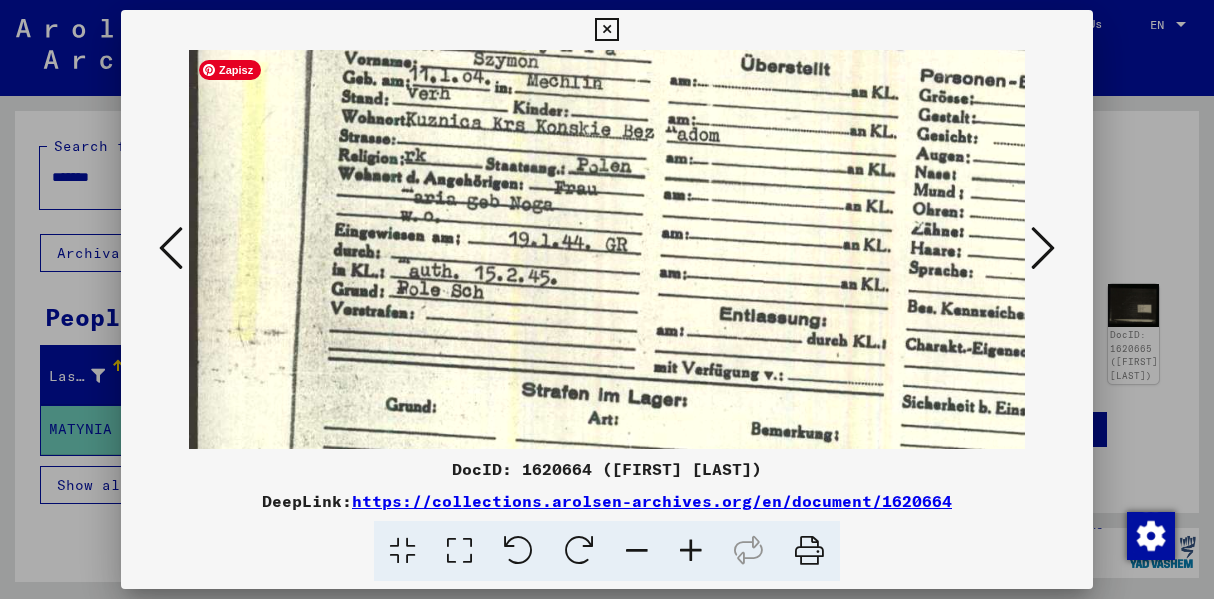 drag, startPoint x: 652, startPoint y: 370, endPoint x: 660, endPoint y: 246, distance: 124.2578 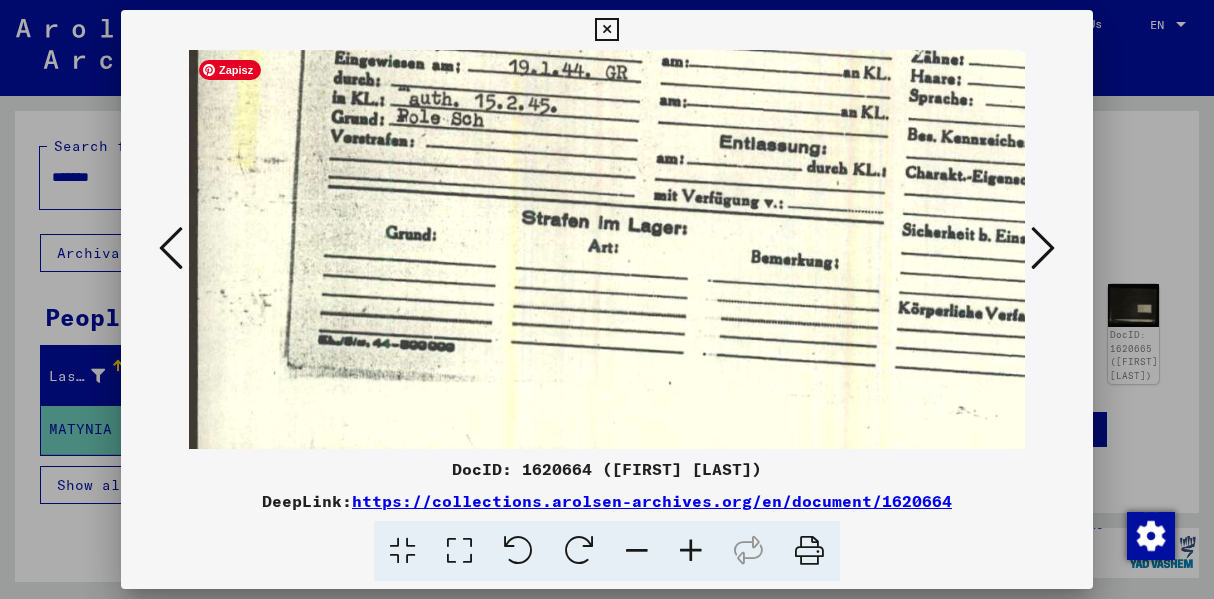 scroll, scrollTop: 320, scrollLeft: 0, axis: vertical 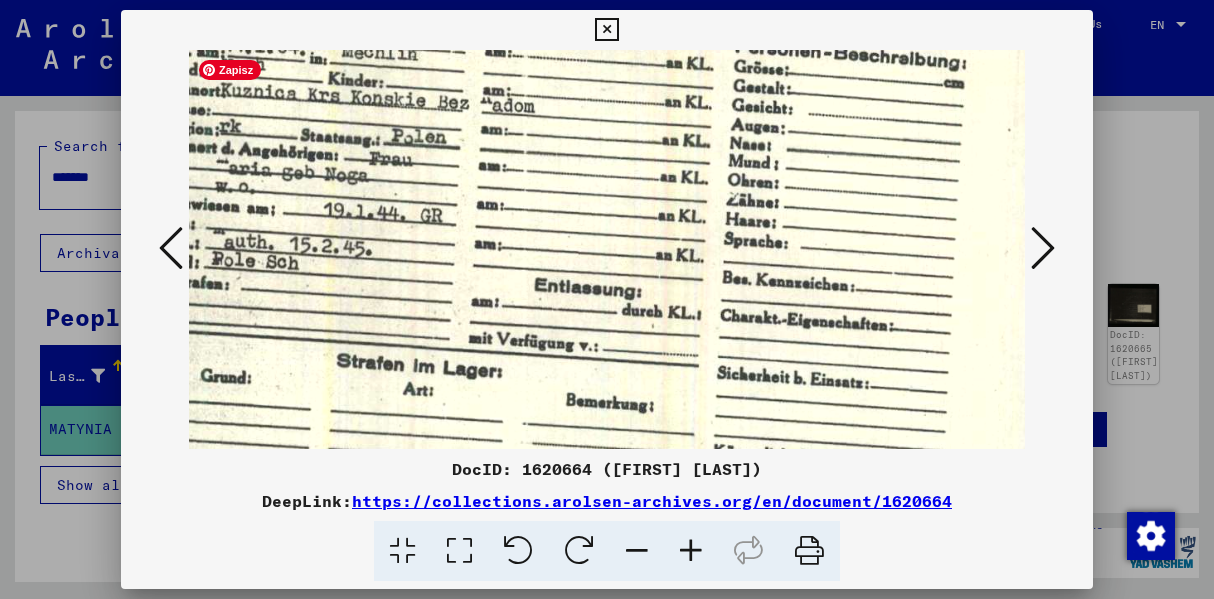 drag, startPoint x: 549, startPoint y: 329, endPoint x: 396, endPoint y: 312, distance: 153.94154 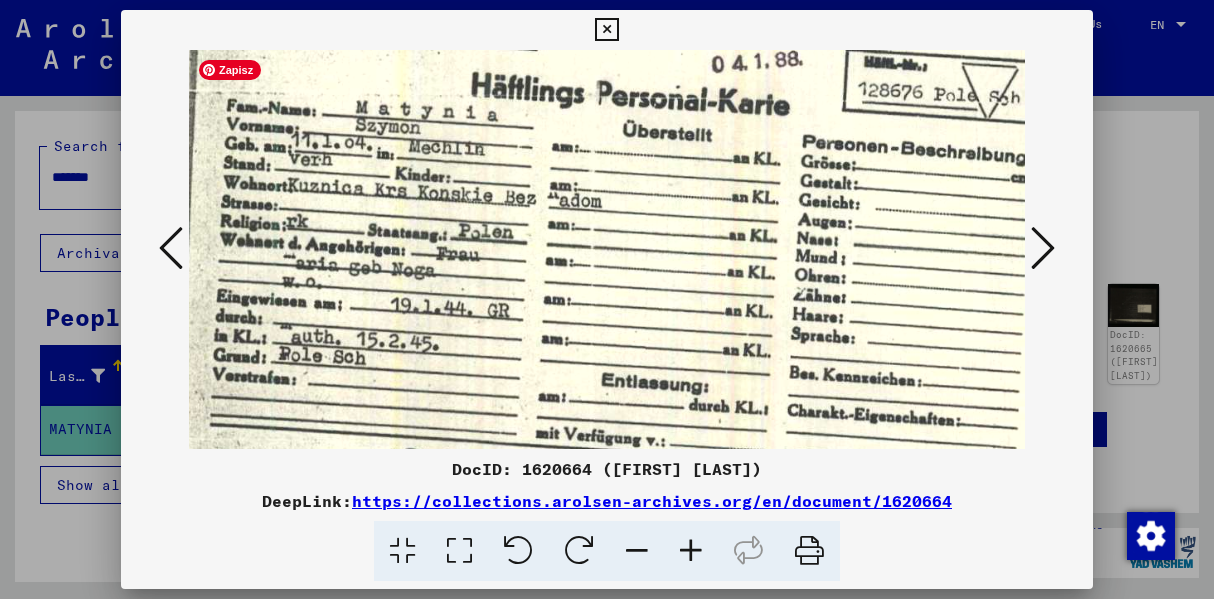 scroll, scrollTop: 40, scrollLeft: 93, axis: both 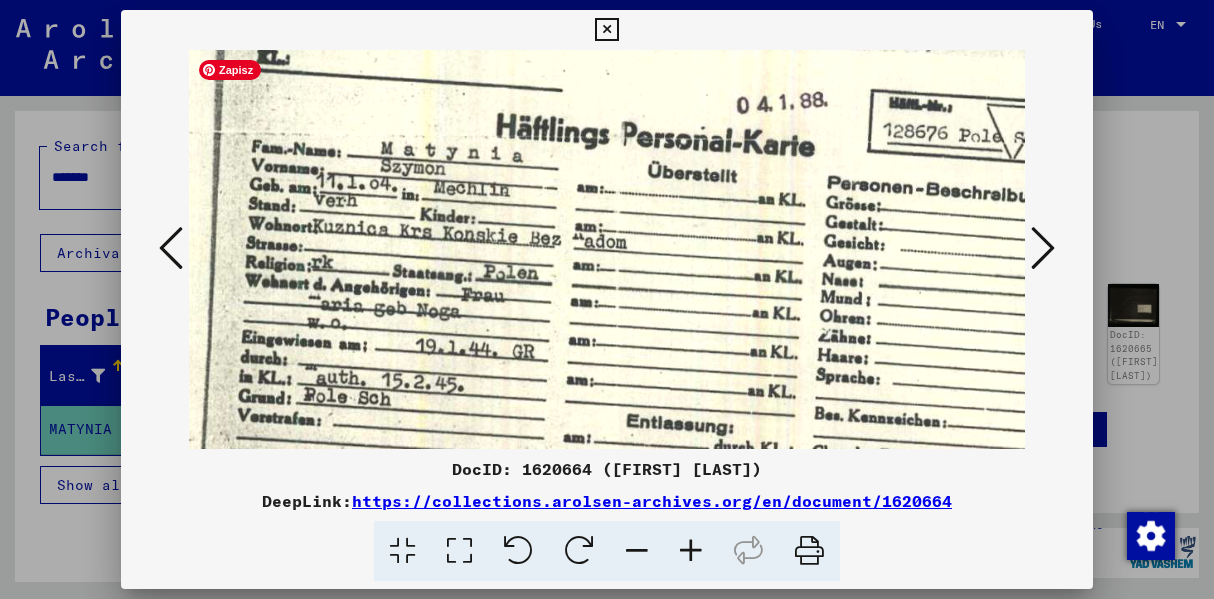 drag, startPoint x: 446, startPoint y: 215, endPoint x: 540, endPoint y: 353, distance: 166.97305 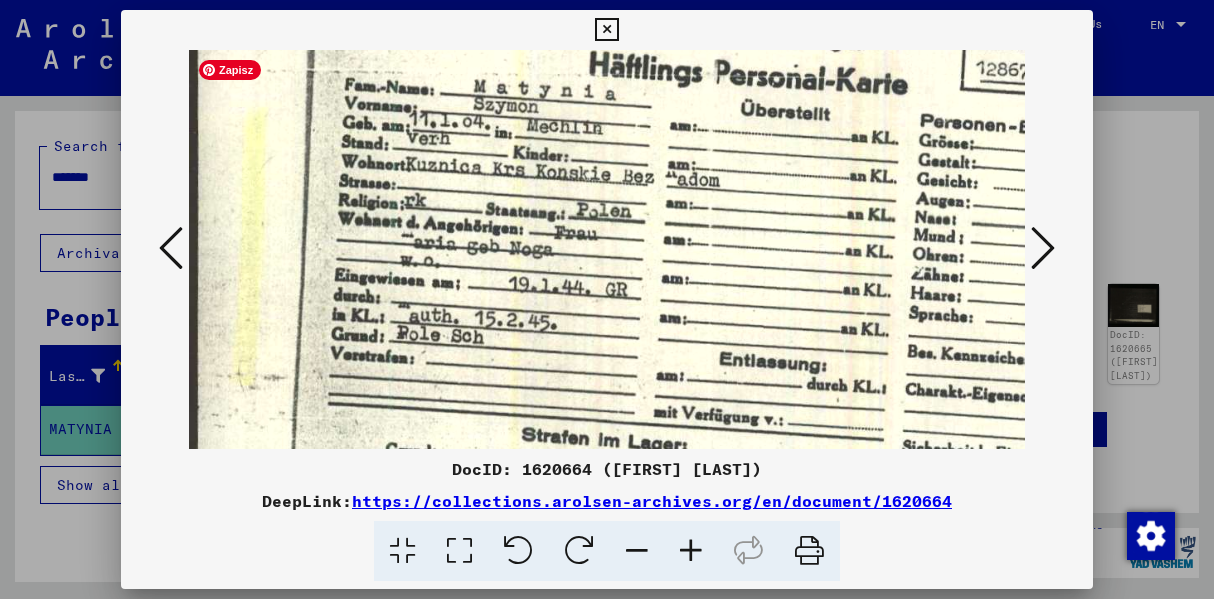 scroll, scrollTop: 105, scrollLeft: 0, axis: vertical 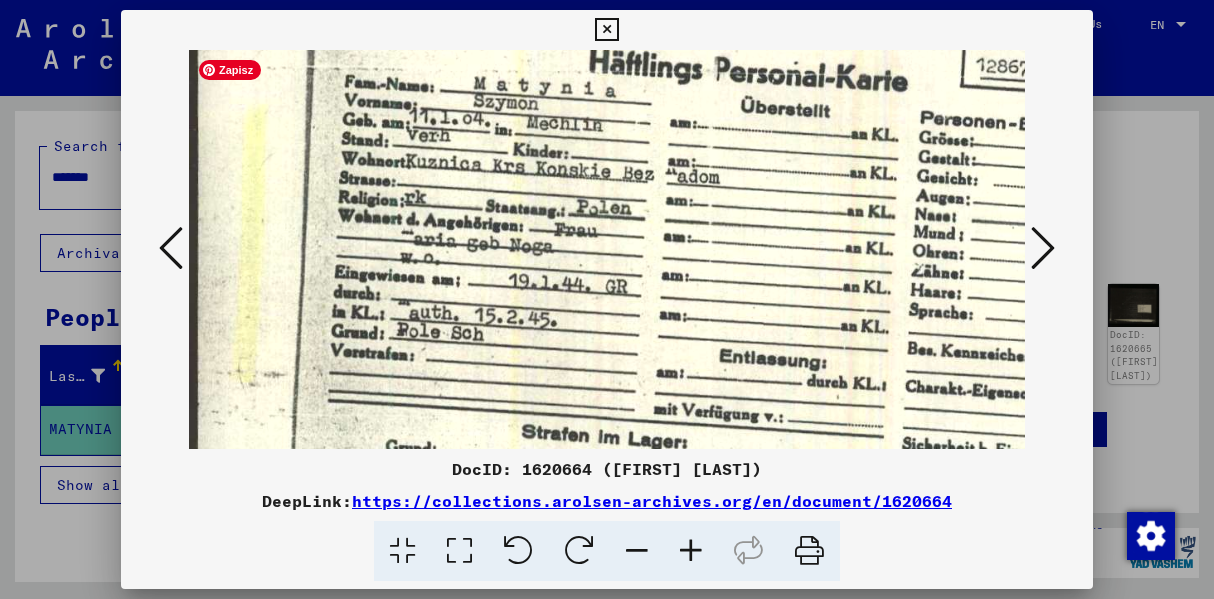 drag, startPoint x: 756, startPoint y: 304, endPoint x: 899, endPoint y: 290, distance: 143.68369 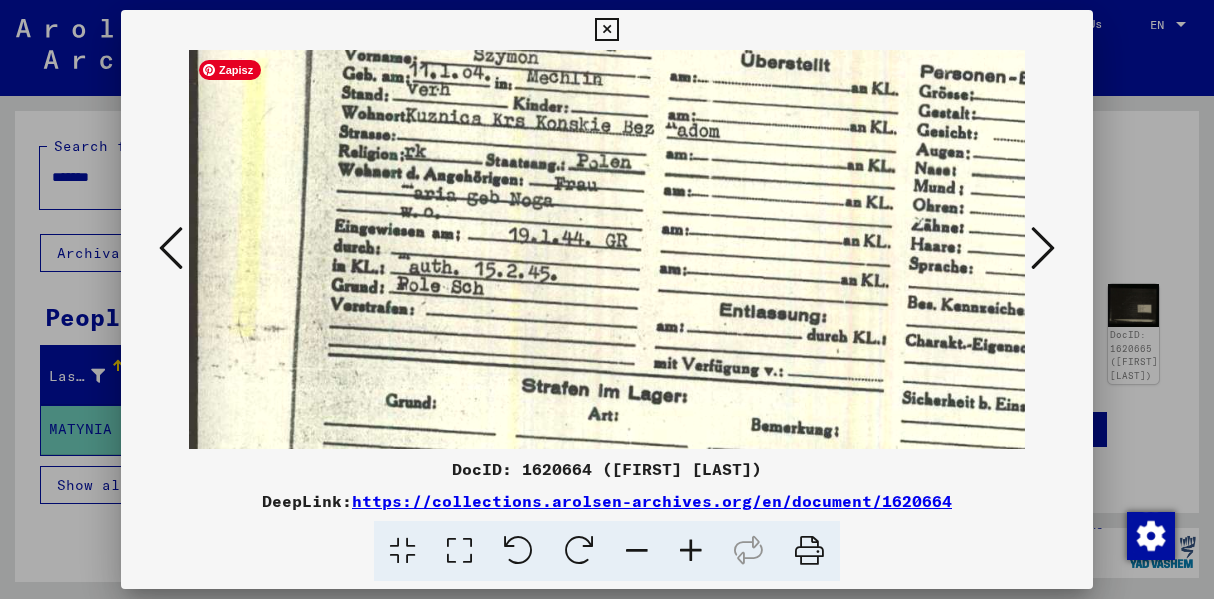 scroll, scrollTop: 103, scrollLeft: 0, axis: vertical 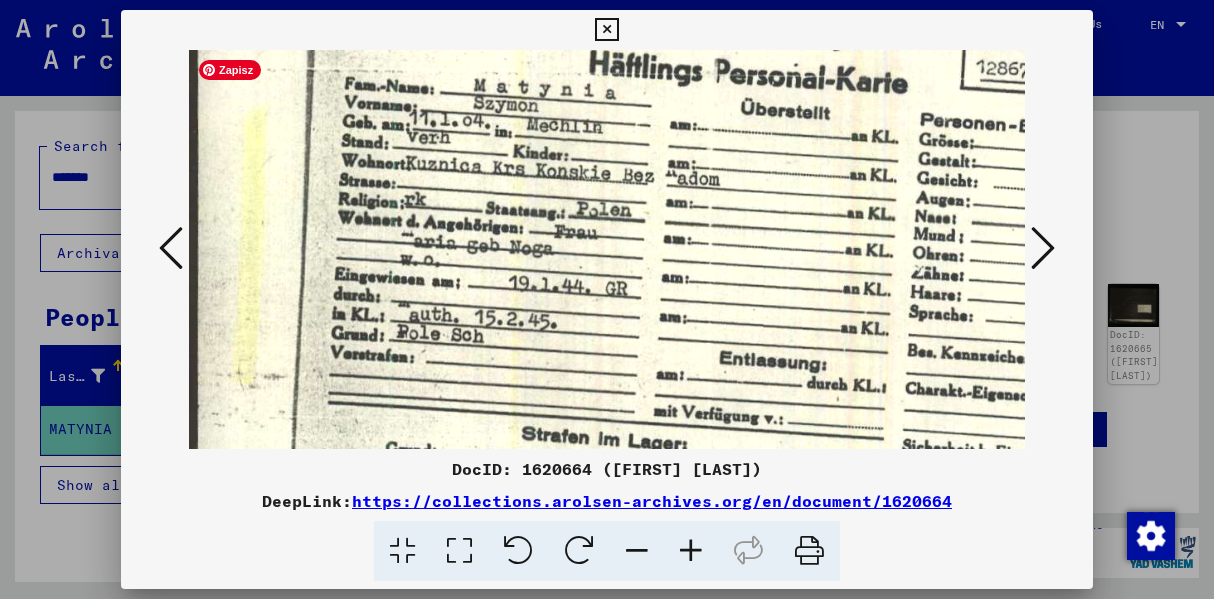 drag, startPoint x: 854, startPoint y: 367, endPoint x: 928, endPoint y: 382, distance: 75.50497 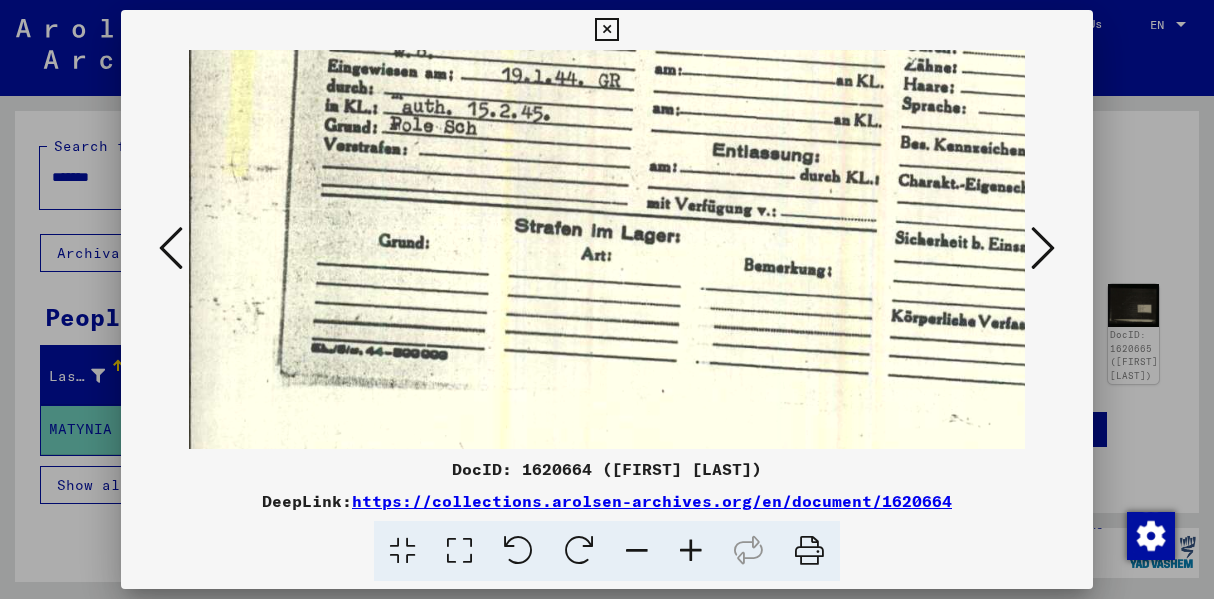 scroll, scrollTop: 350, scrollLeft: 4, axis: both 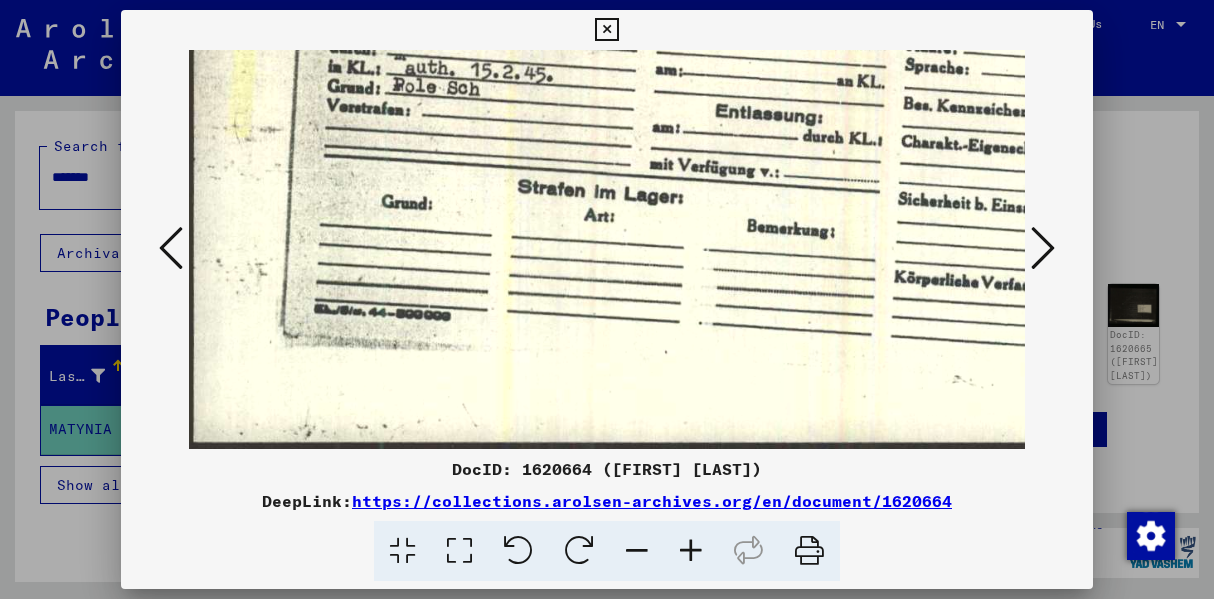 drag, startPoint x: 523, startPoint y: 387, endPoint x: 521, endPoint y: 121, distance: 266.0075 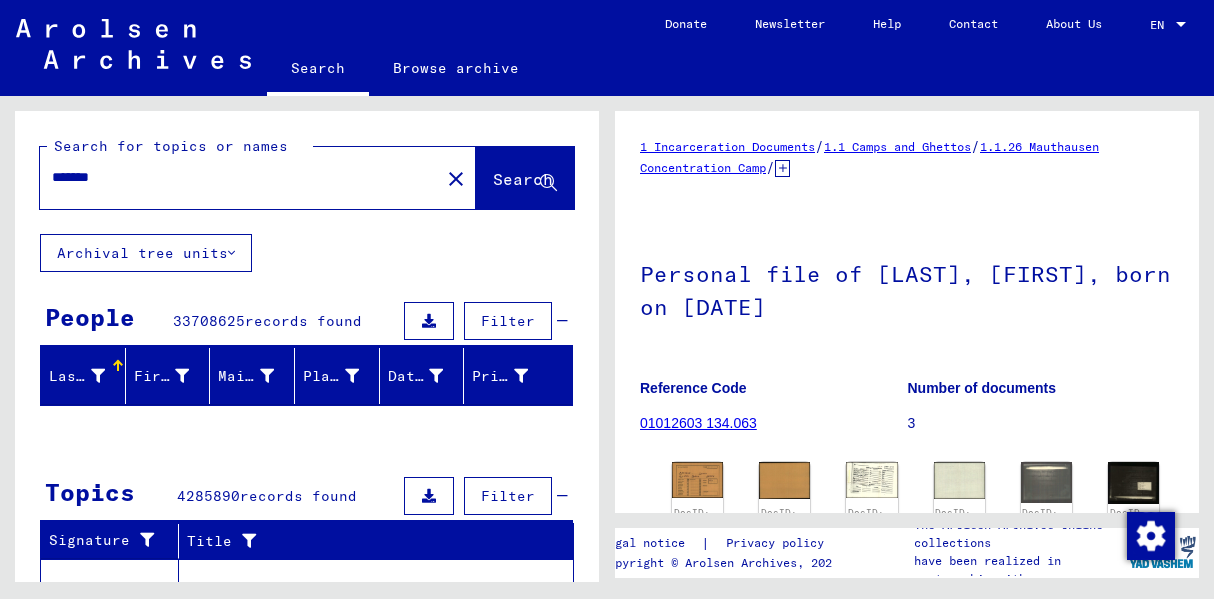 scroll, scrollTop: 0, scrollLeft: 0, axis: both 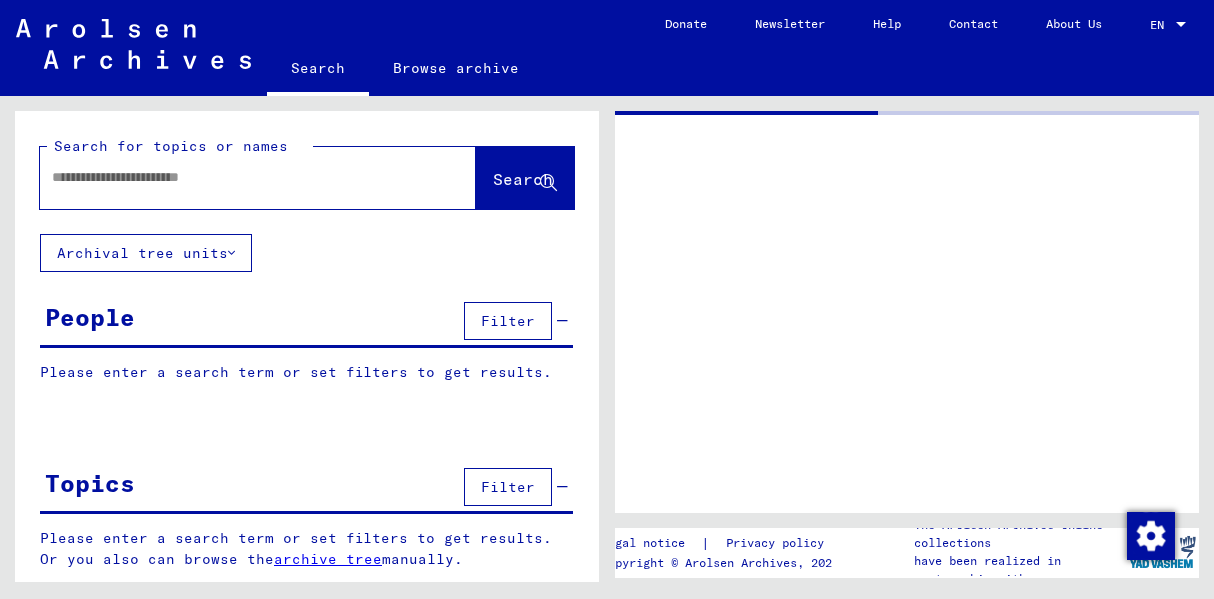 type on "*******" 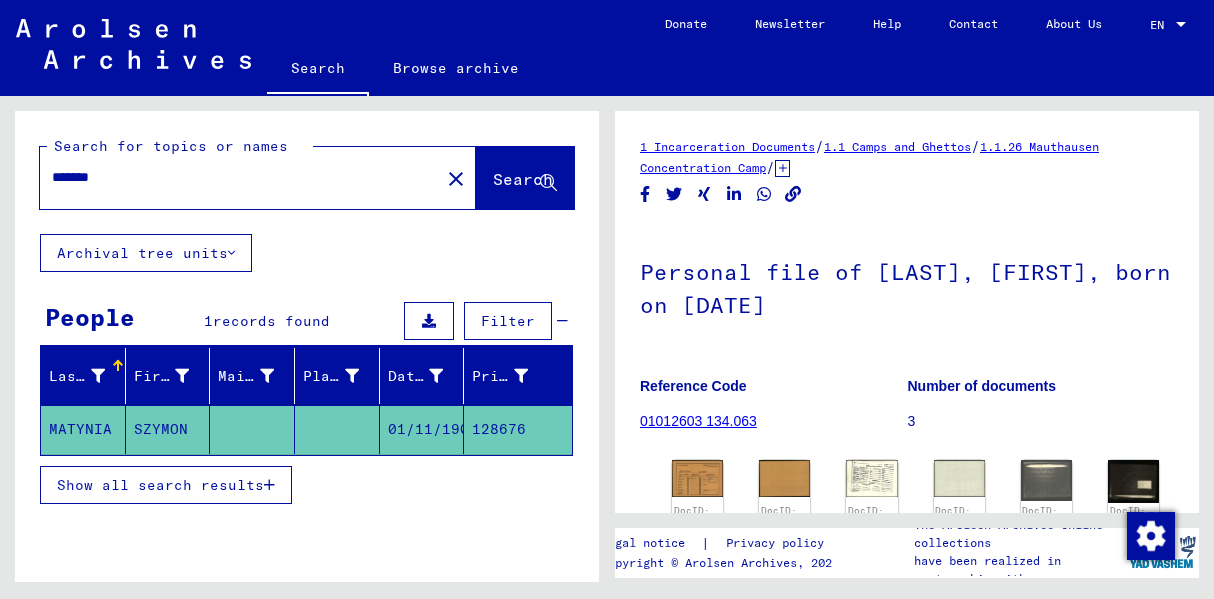 scroll, scrollTop: 0, scrollLeft: 0, axis: both 